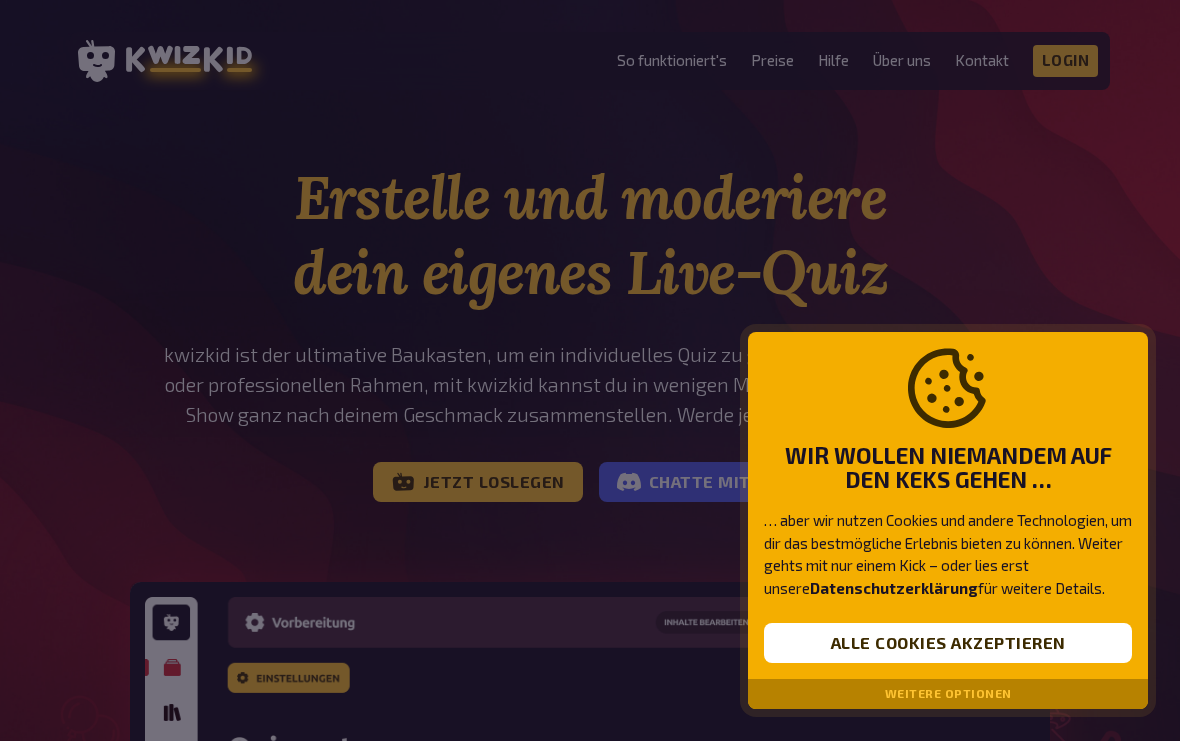 scroll, scrollTop: 0, scrollLeft: 0, axis: both 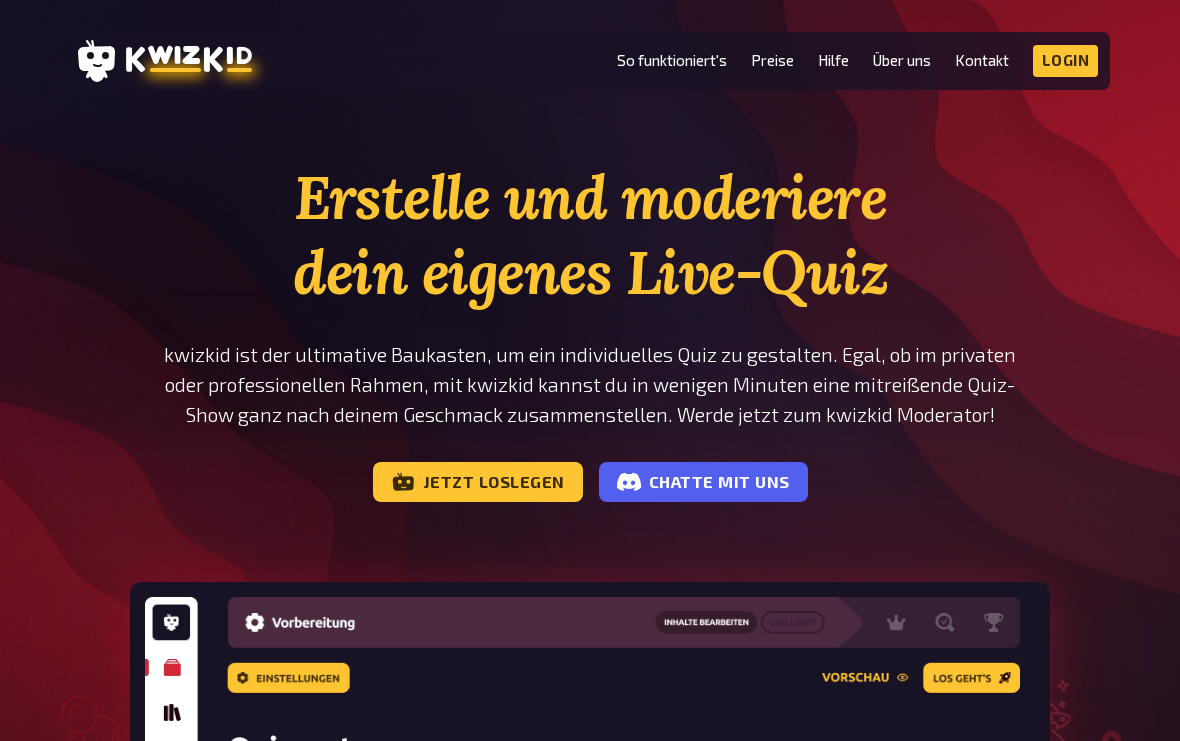 click on "Jetzt loslegen" at bounding box center [478, 482] 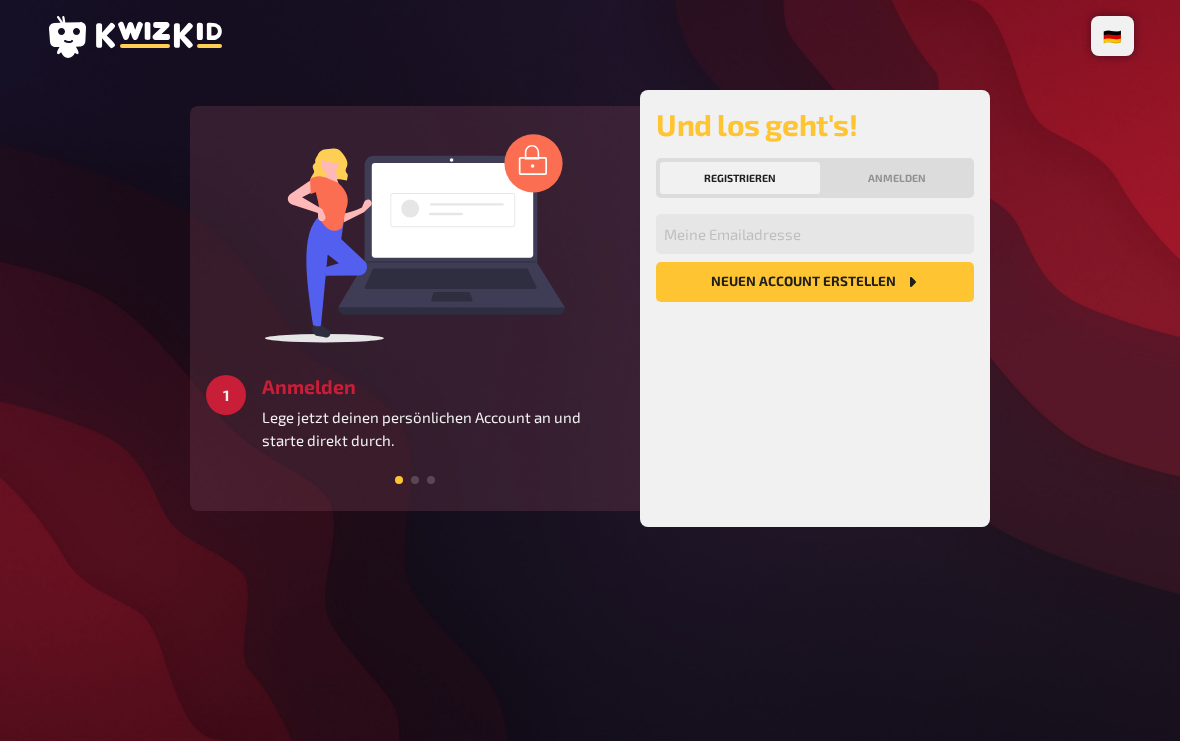 scroll, scrollTop: 0, scrollLeft: 0, axis: both 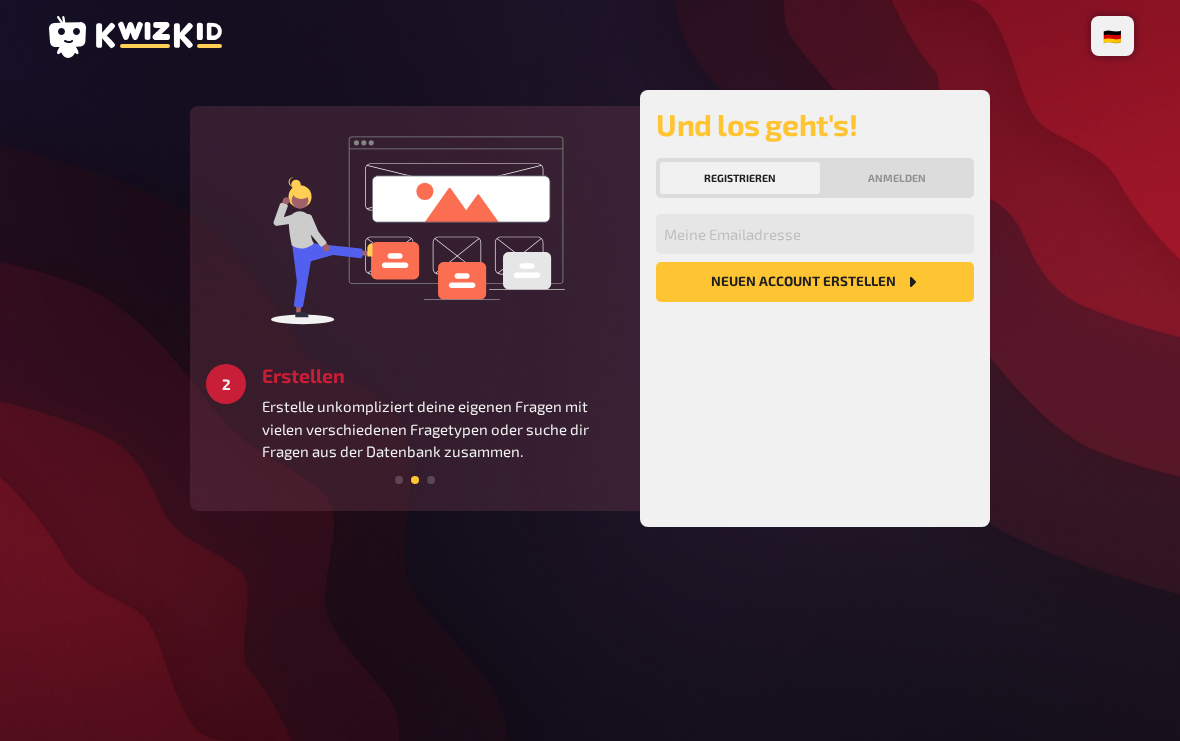 click on "Anmelden" at bounding box center [897, 178] 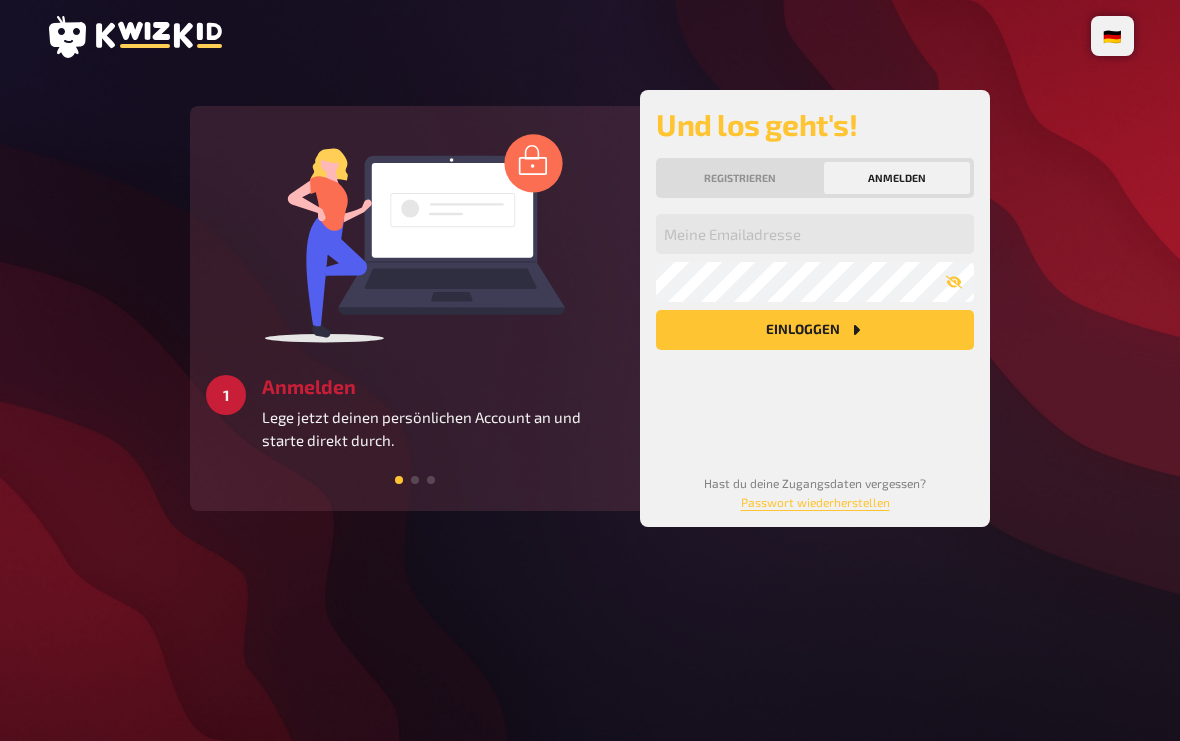 click on "Registrieren" at bounding box center (740, 178) 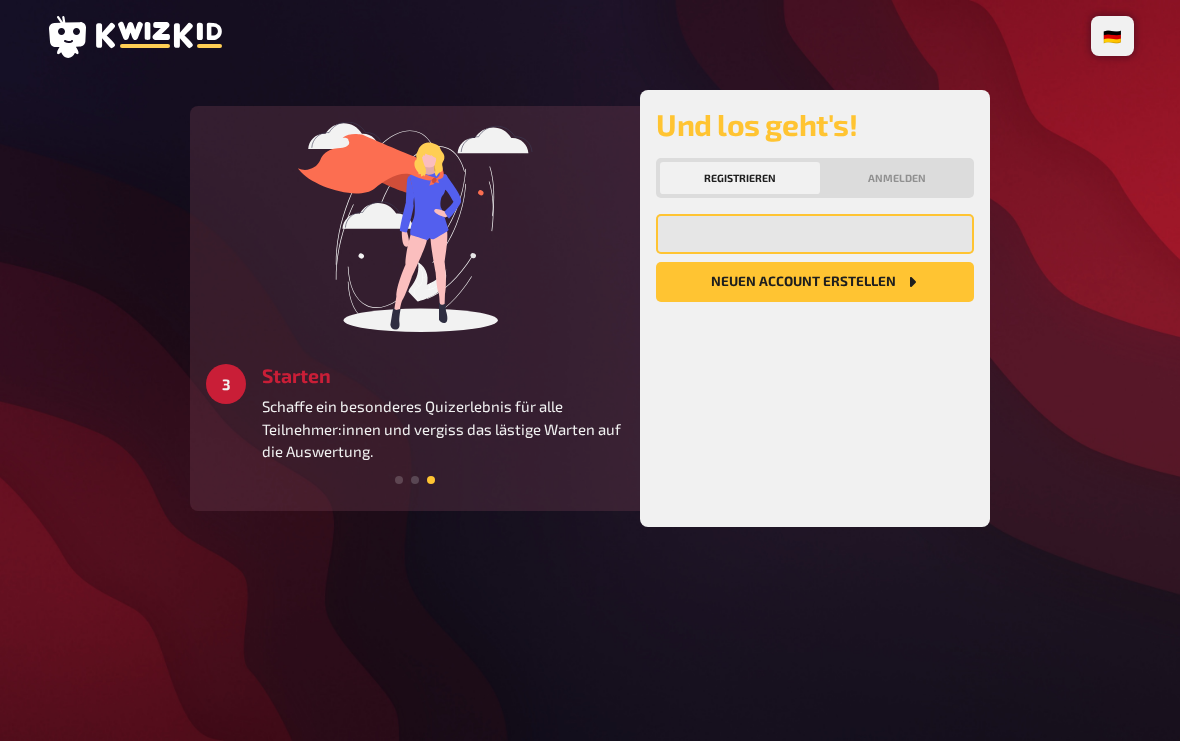 click at bounding box center (815, 234) 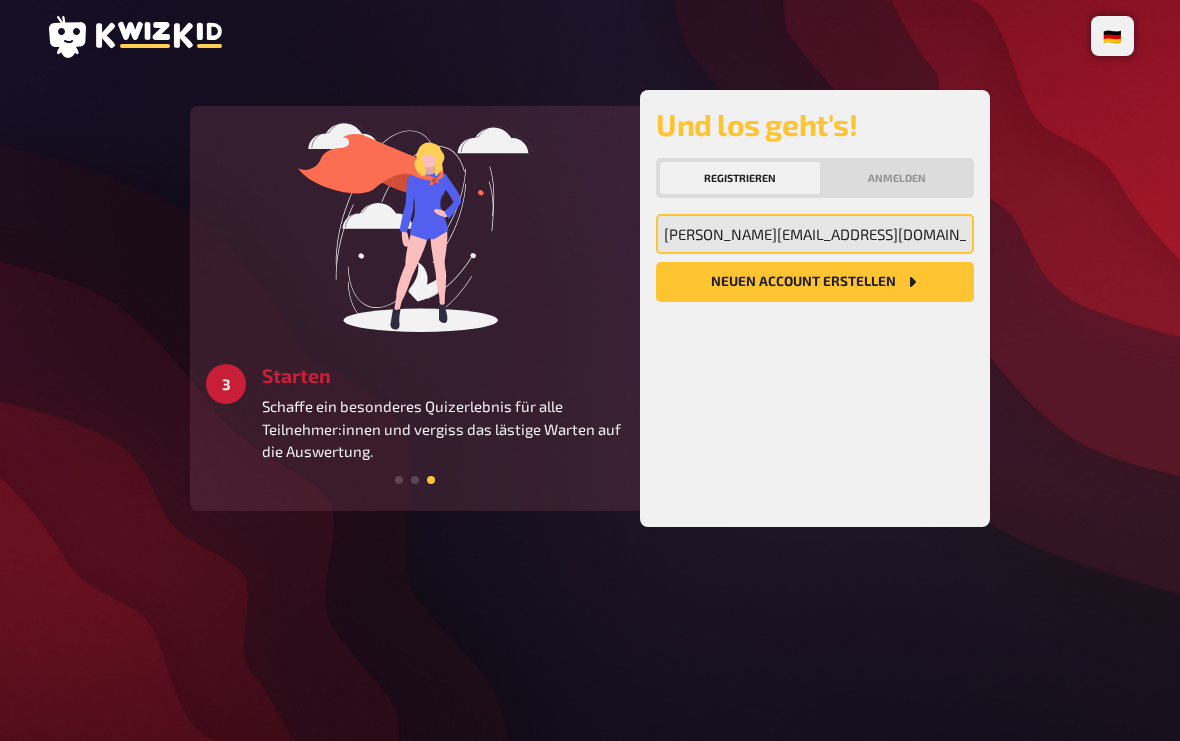 type on "[PERSON_NAME][EMAIL_ADDRESS][DOMAIN_NAME]" 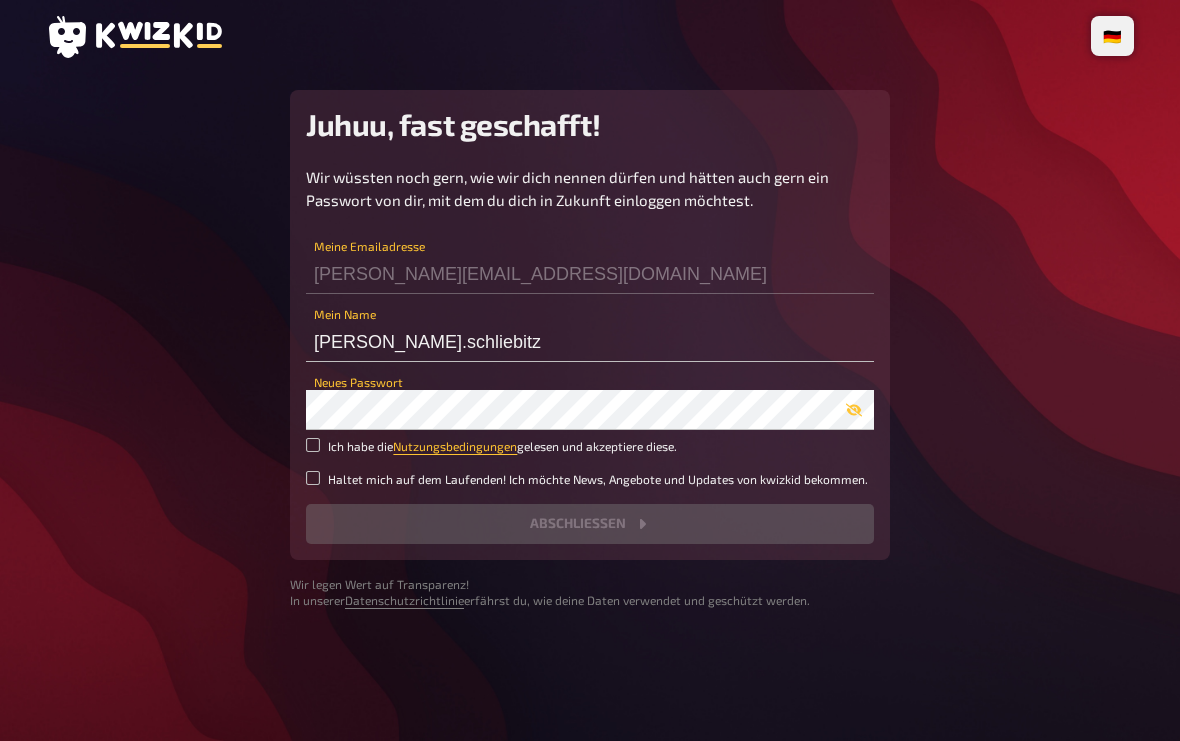 scroll, scrollTop: 0, scrollLeft: 0, axis: both 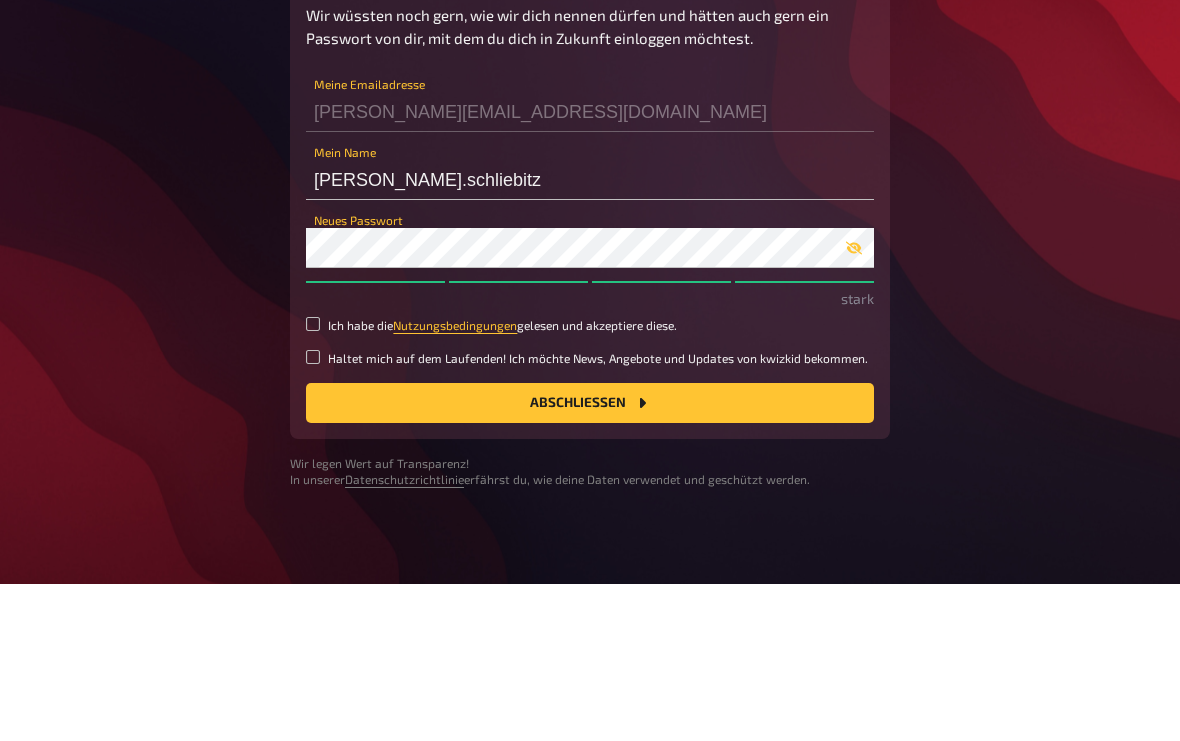click on "Ich habe die  Nutzungsbedingungen  gelesen und akzeptiere diese." at bounding box center (313, 481) 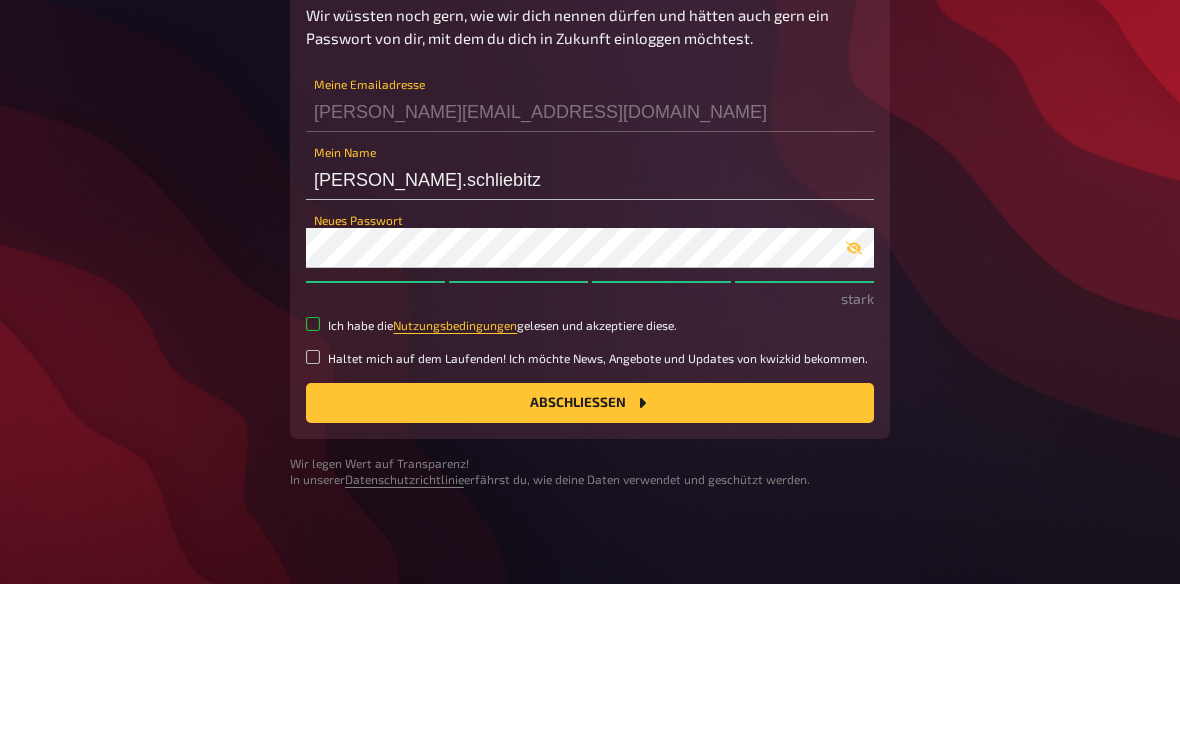 checkbox on "true" 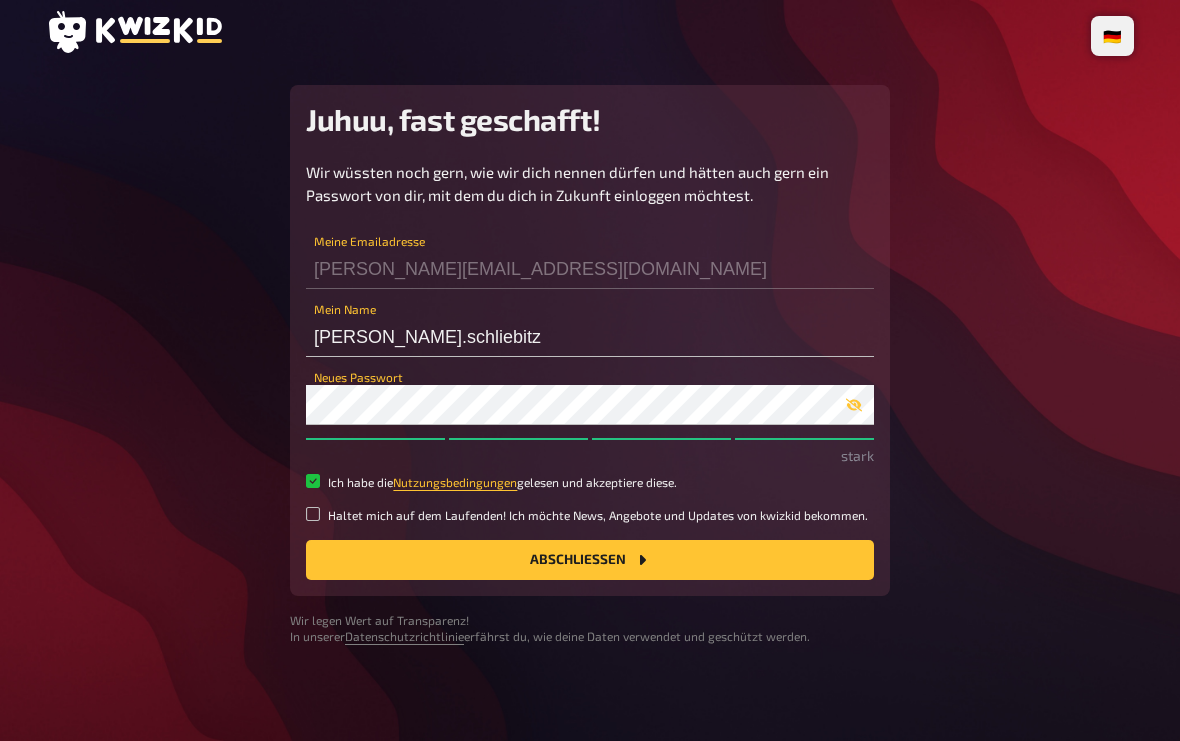 click on "Abschließen" at bounding box center [590, 560] 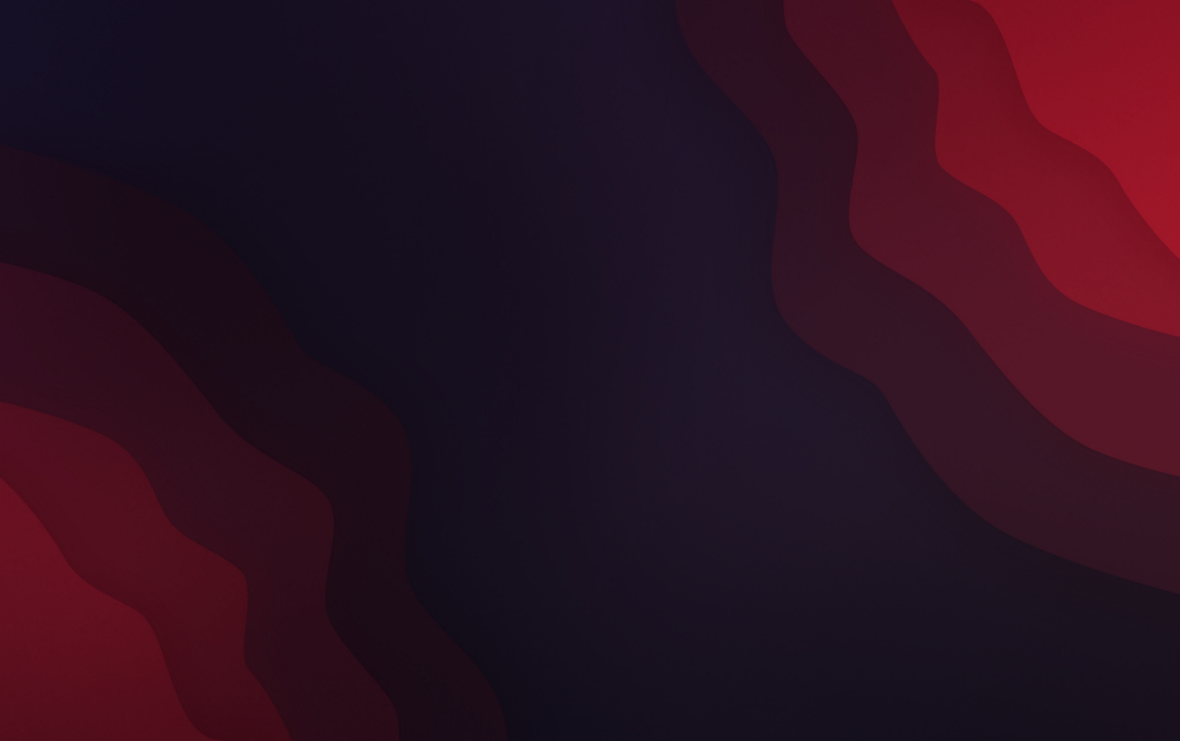 scroll, scrollTop: 0, scrollLeft: 0, axis: both 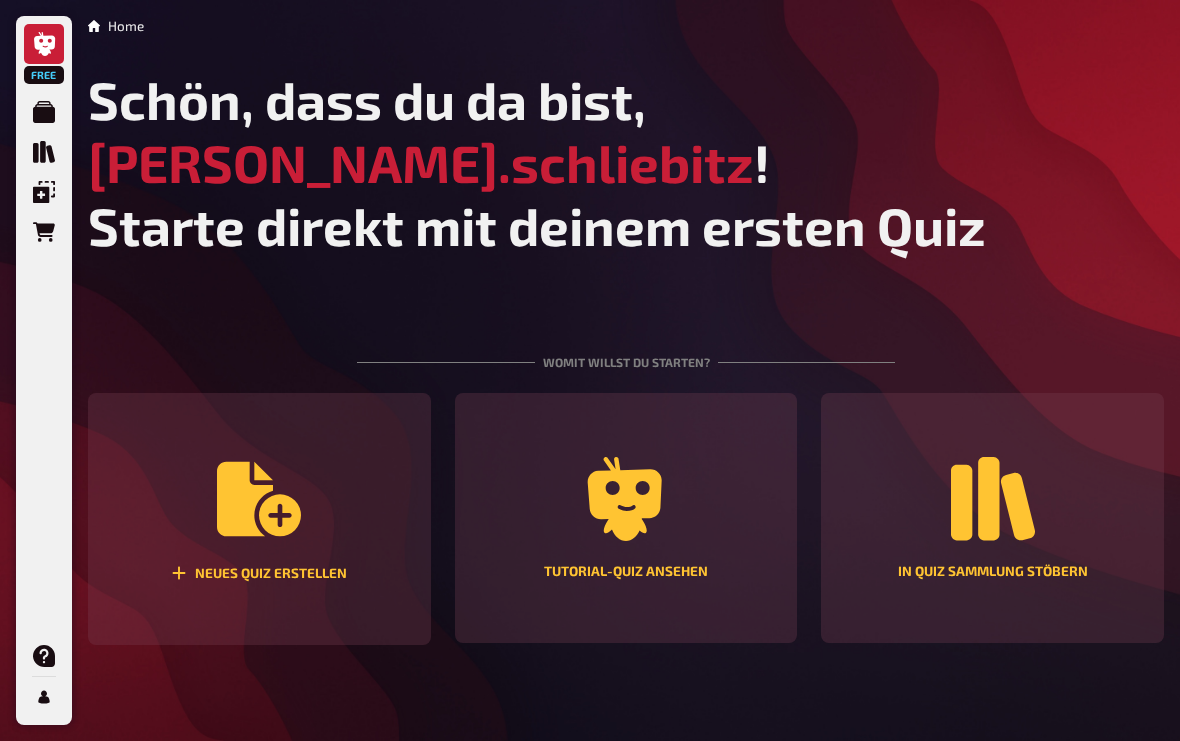 click on "Neues Quiz erstellen" at bounding box center [259, 519] 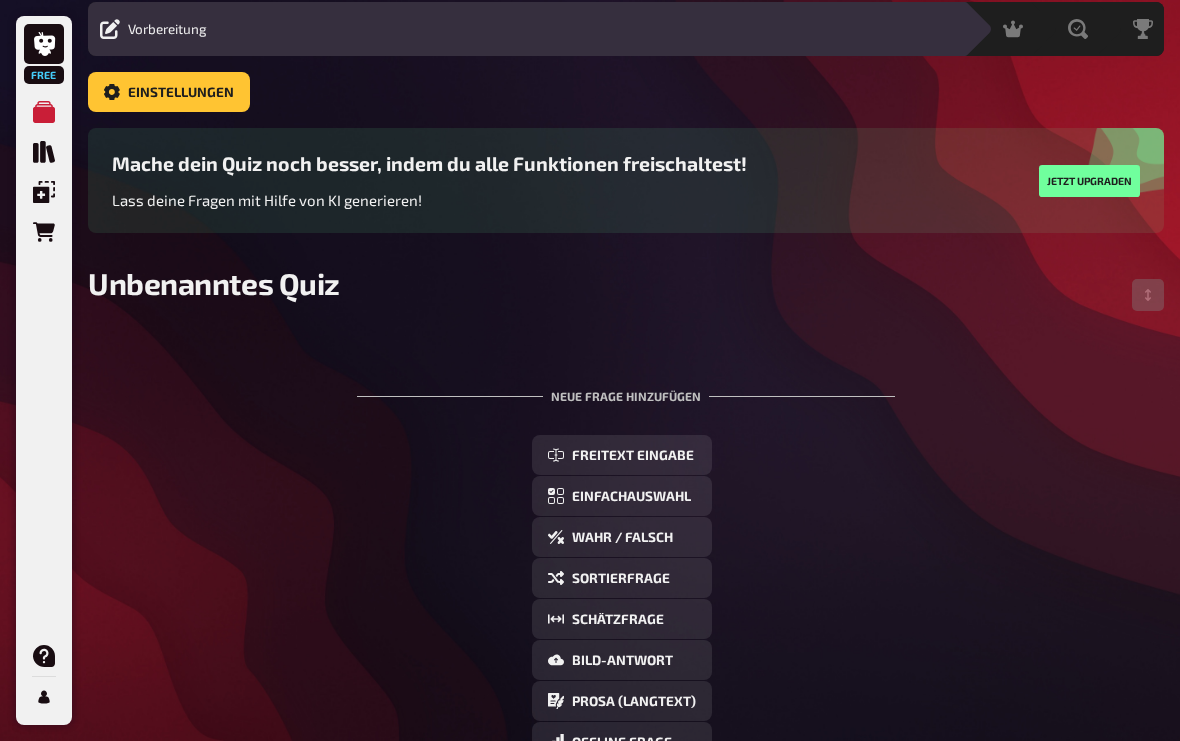 scroll, scrollTop: 0, scrollLeft: 0, axis: both 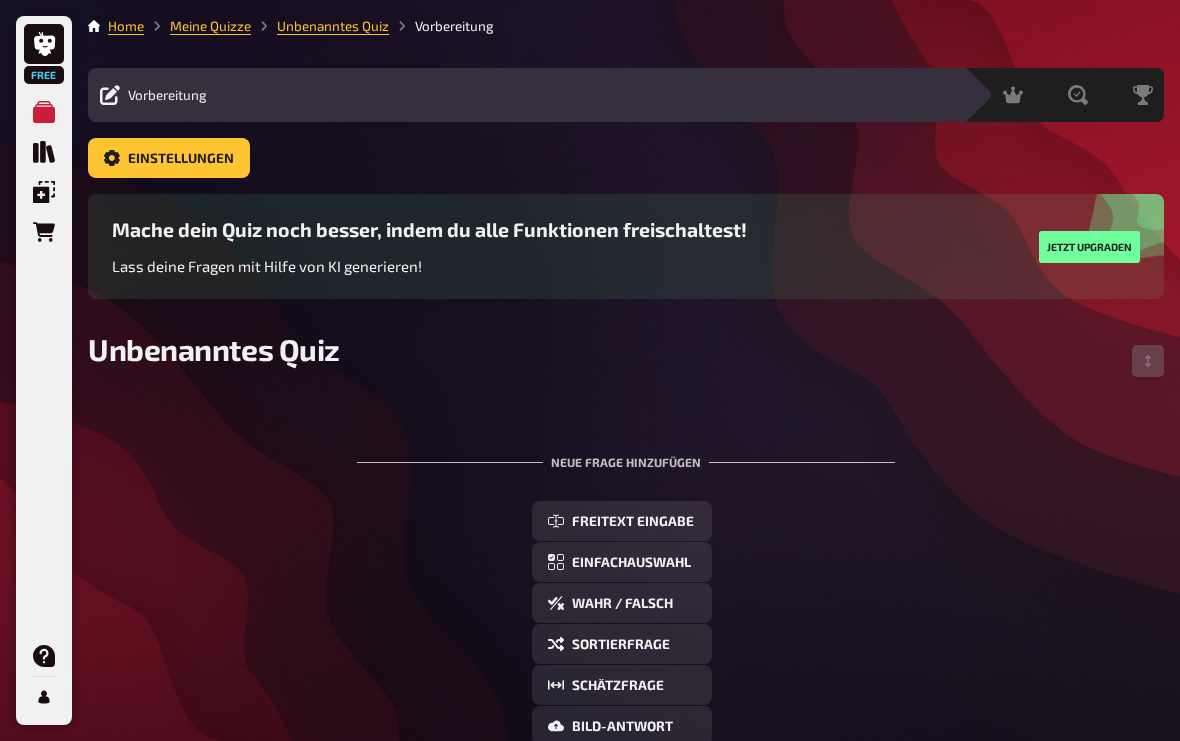 click on "Vorbereitung" at bounding box center (167, 95) 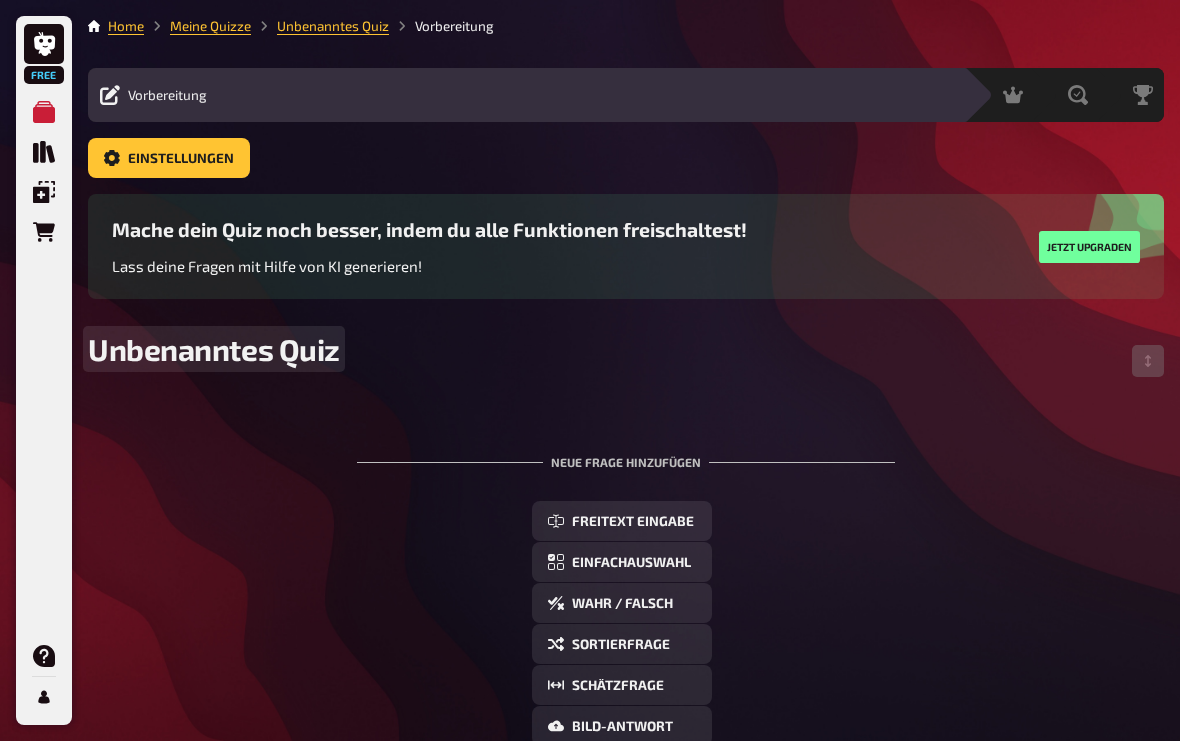 click on "Unbenanntes Quiz" at bounding box center (214, 349) 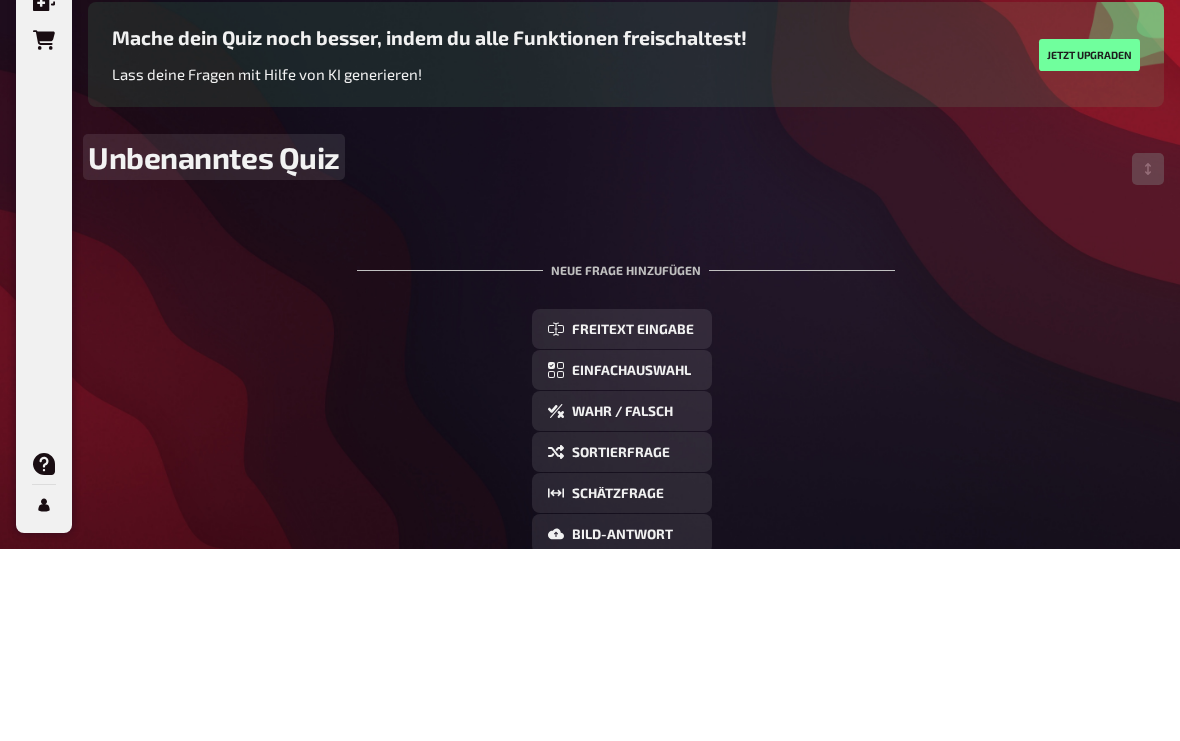 type 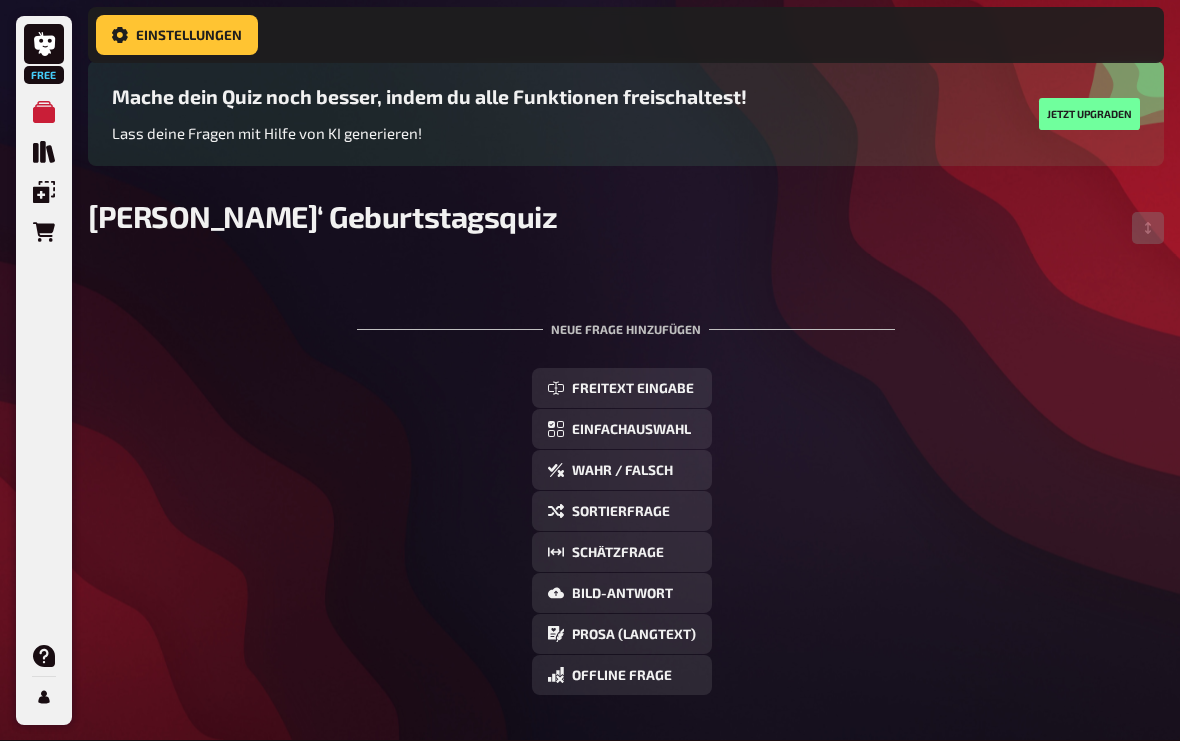scroll, scrollTop: 144, scrollLeft: 0, axis: vertical 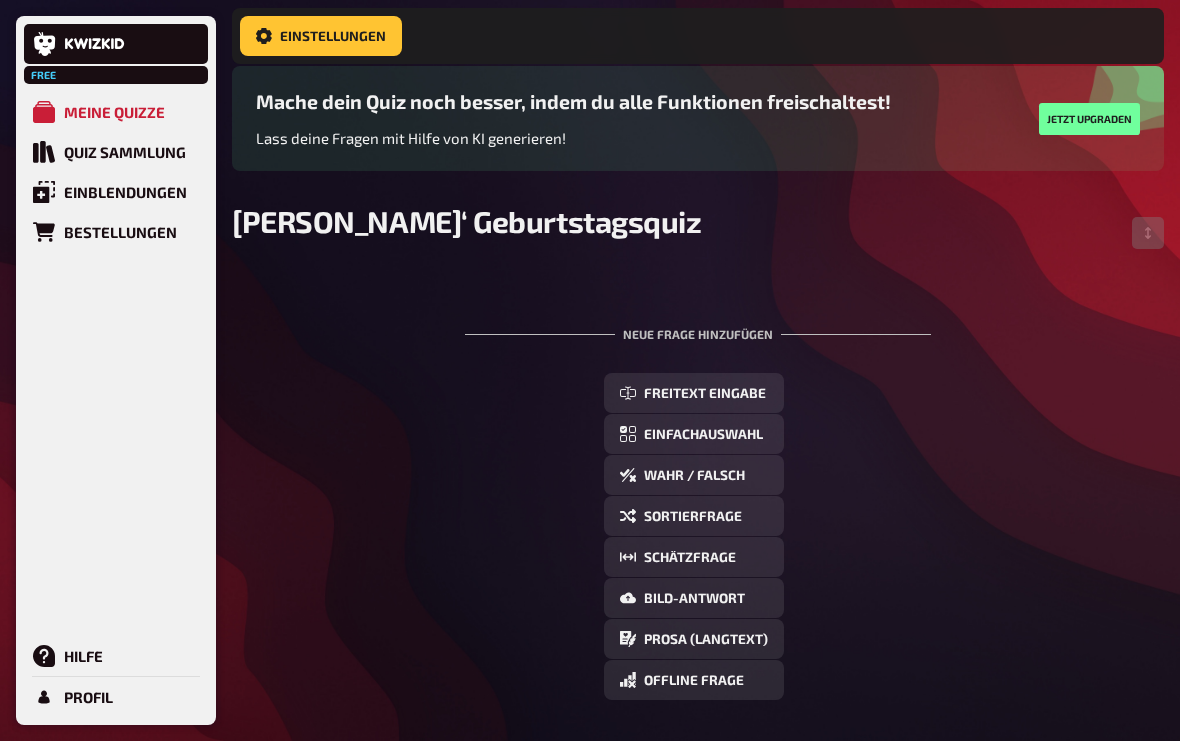 click 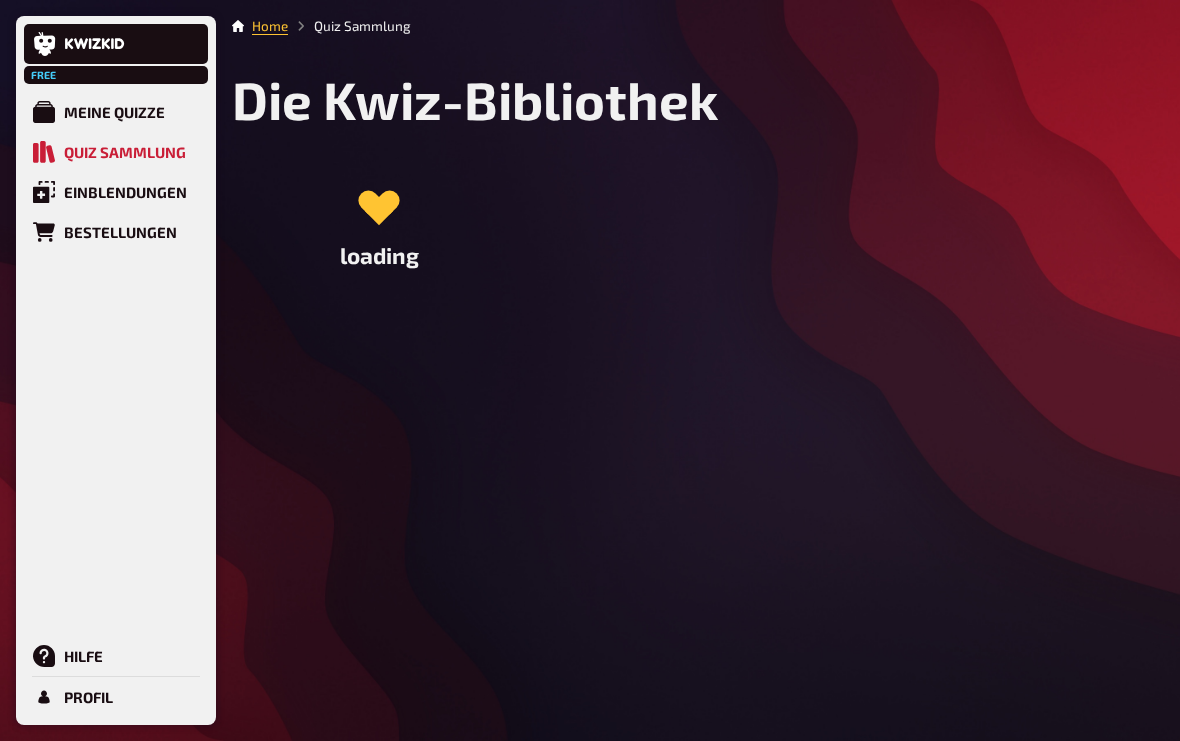 scroll, scrollTop: 0, scrollLeft: 0, axis: both 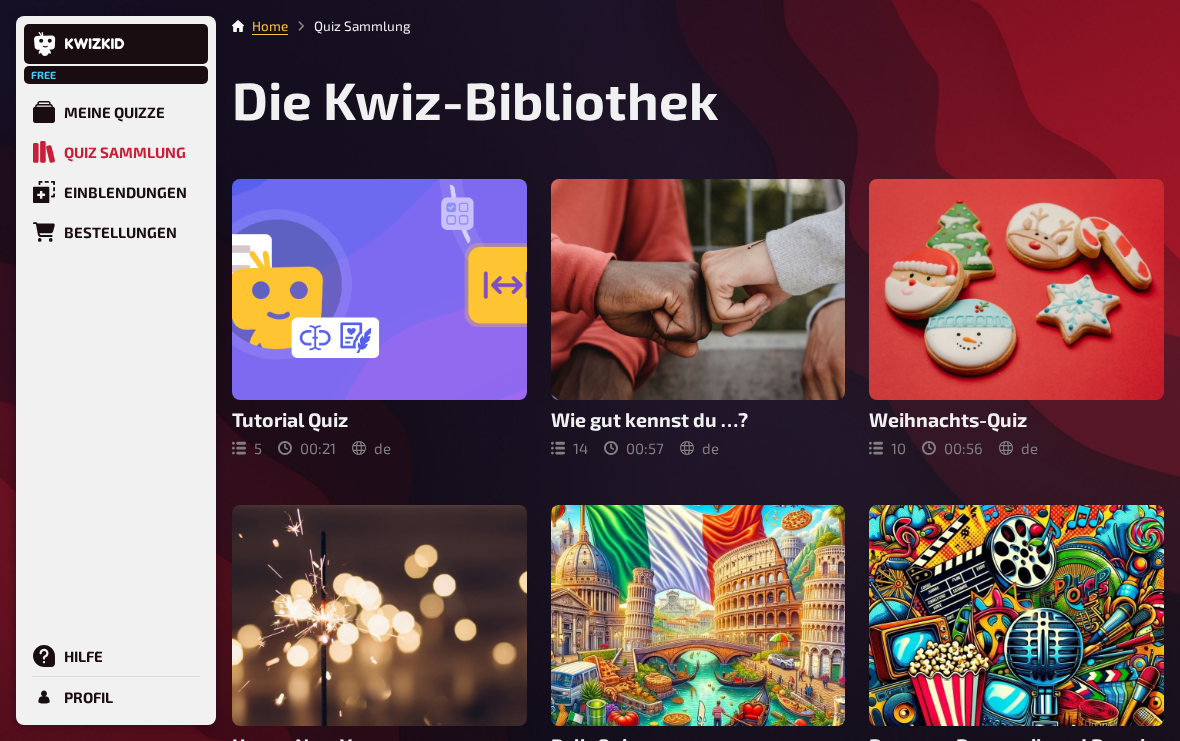 click on "Einblendungen" at bounding box center (116, 192) 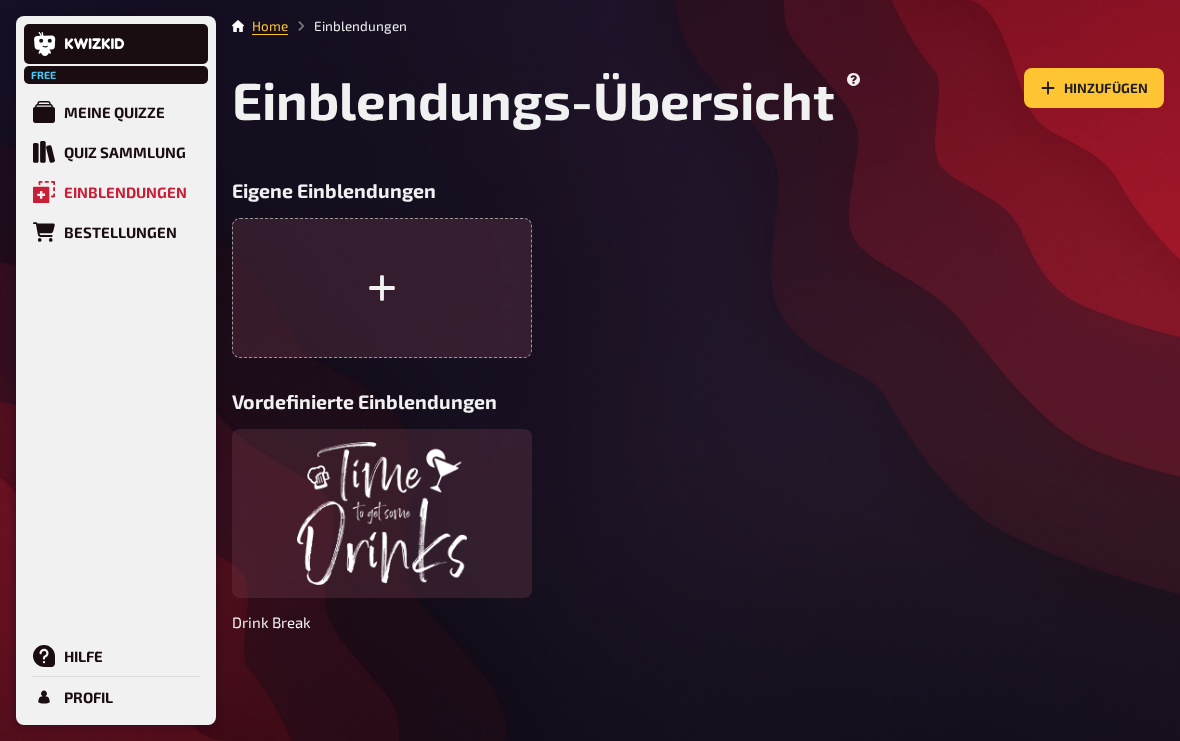 click at bounding box center (382, 288) 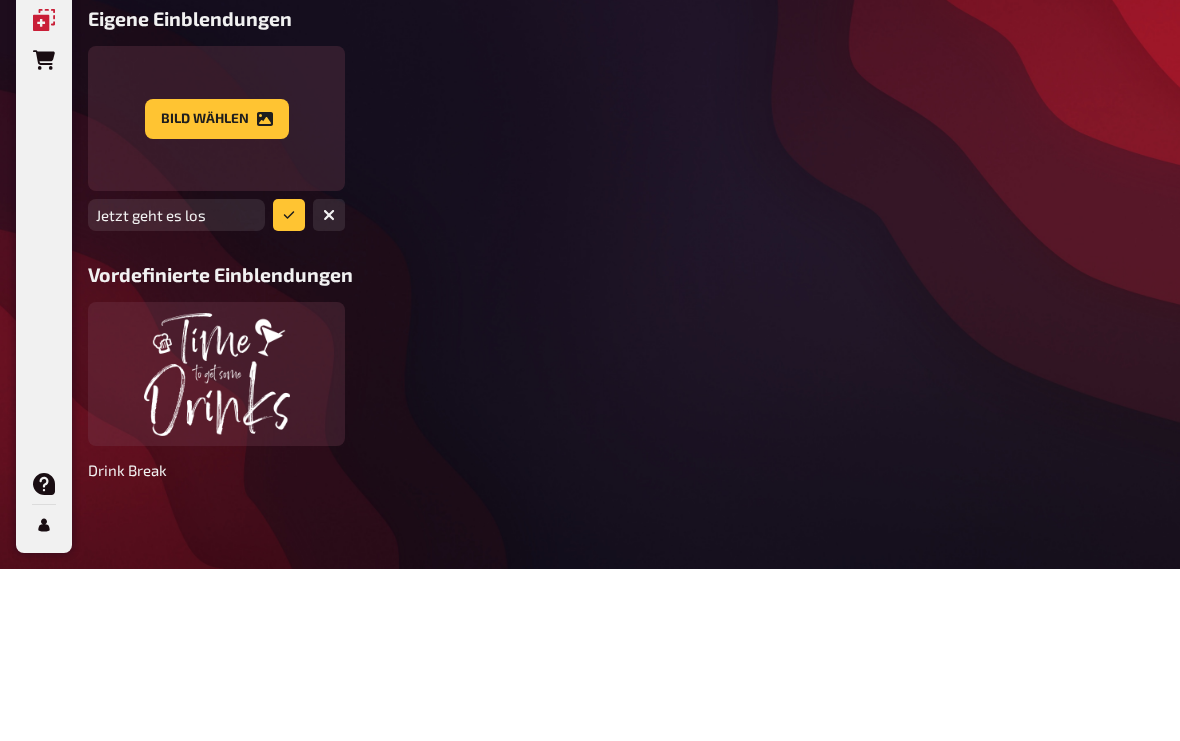 type on "Jetzt geht es los." 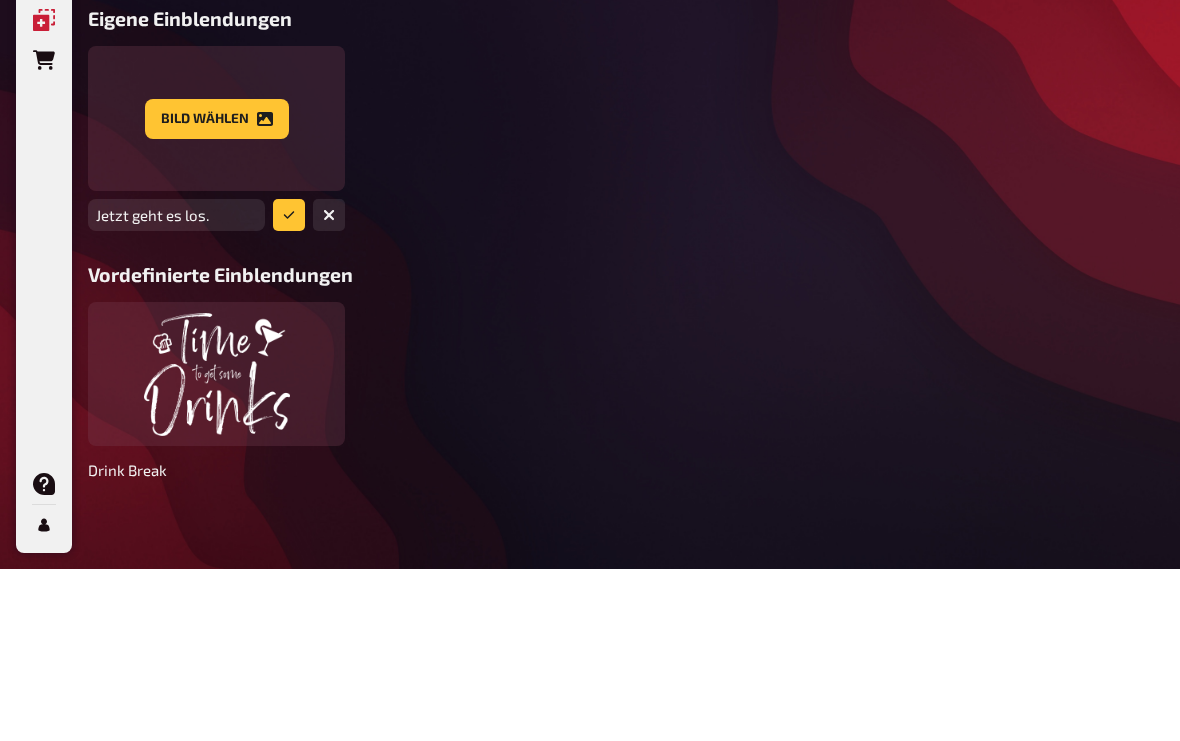 click 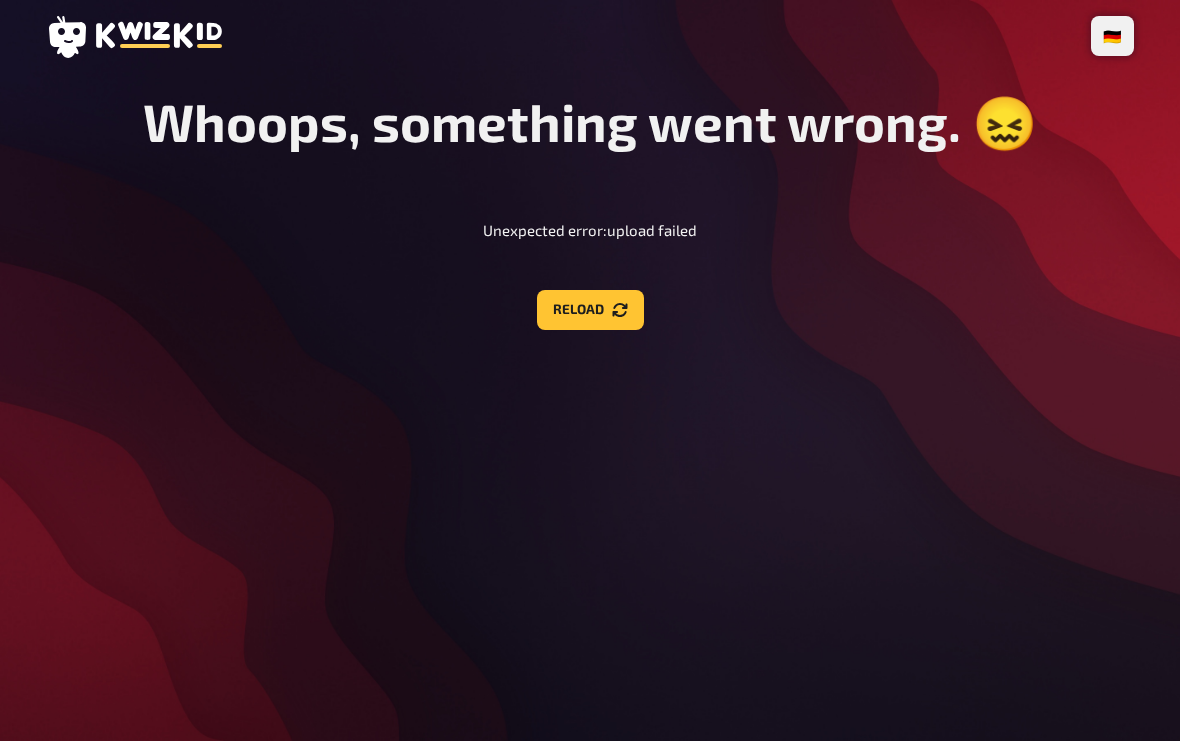 click on "Reload" at bounding box center (590, 310) 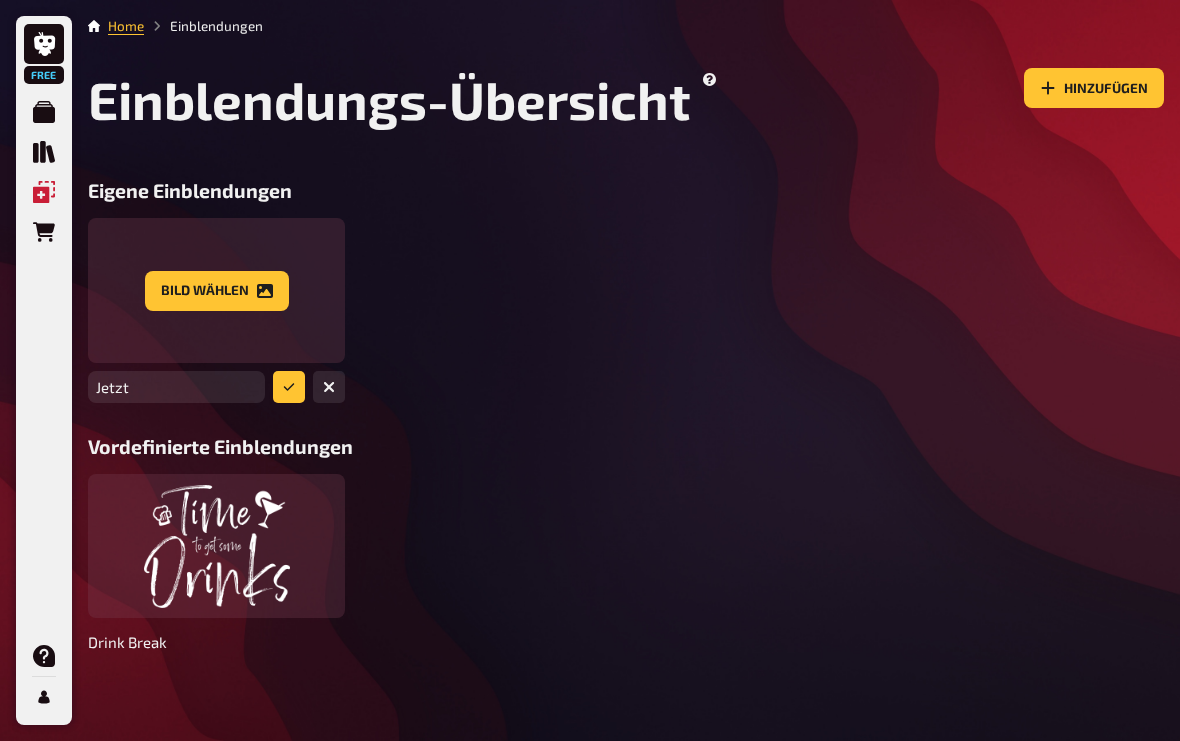 scroll, scrollTop: 229, scrollLeft: 0, axis: vertical 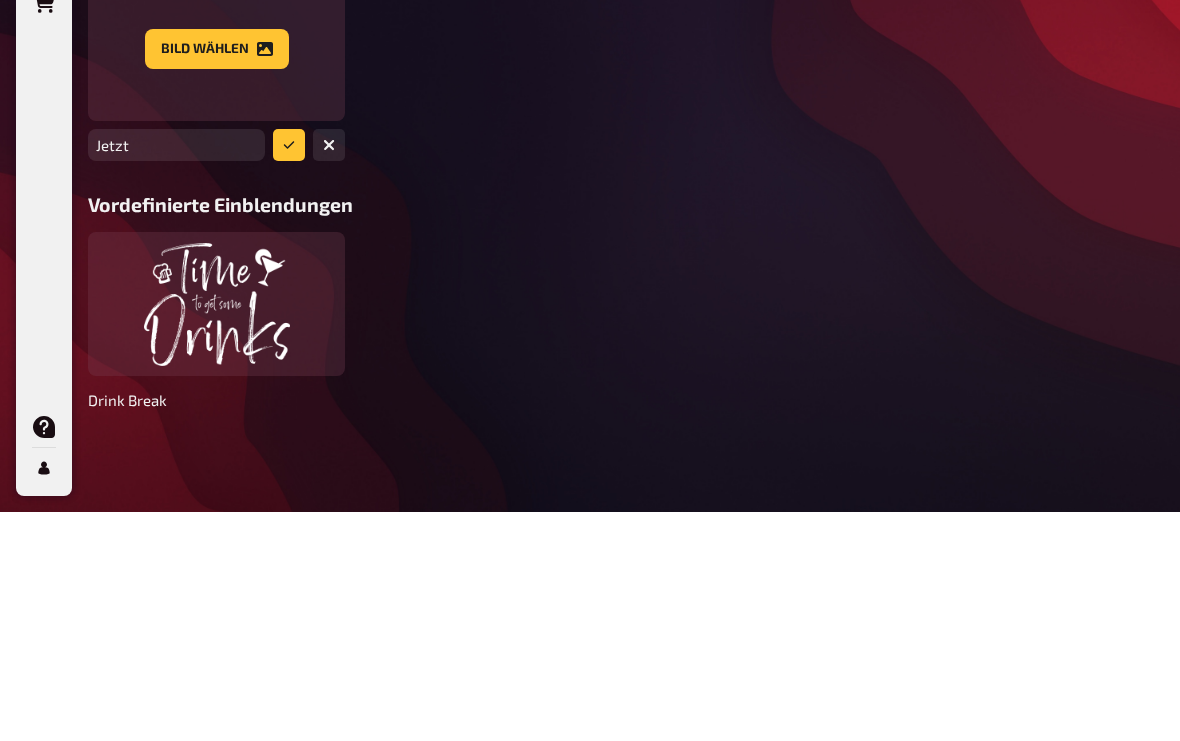 click 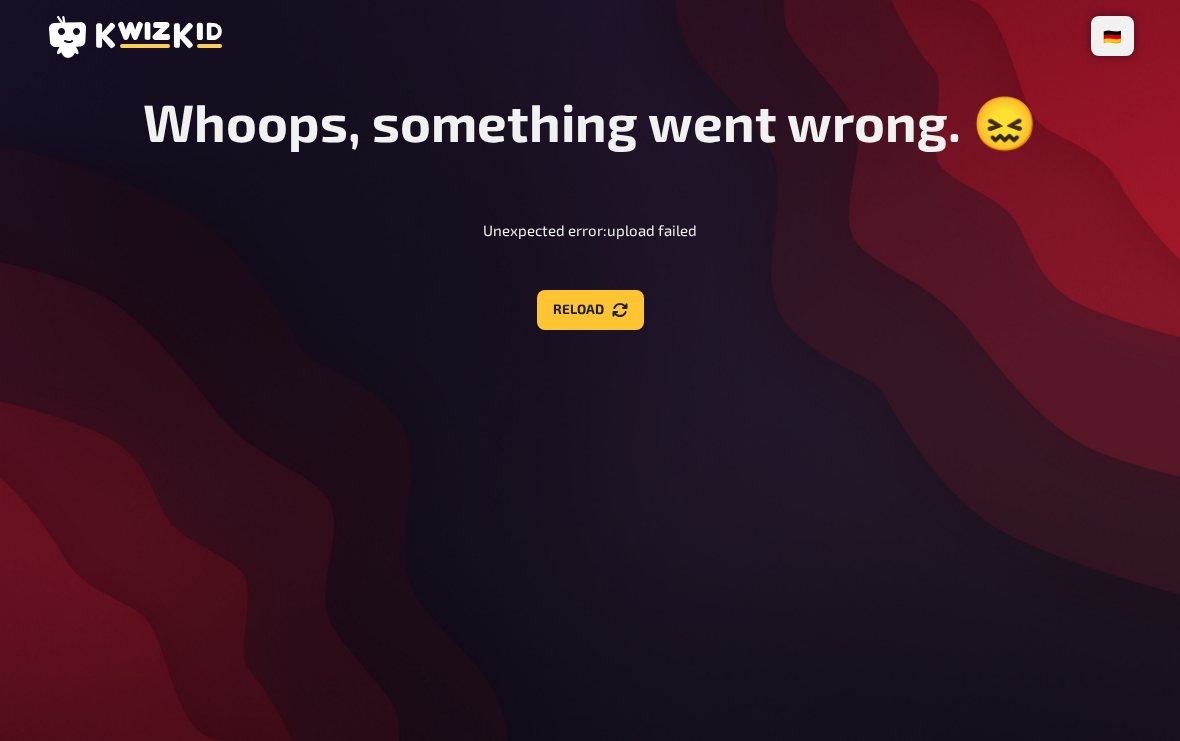 click on "Reload" at bounding box center [590, 310] 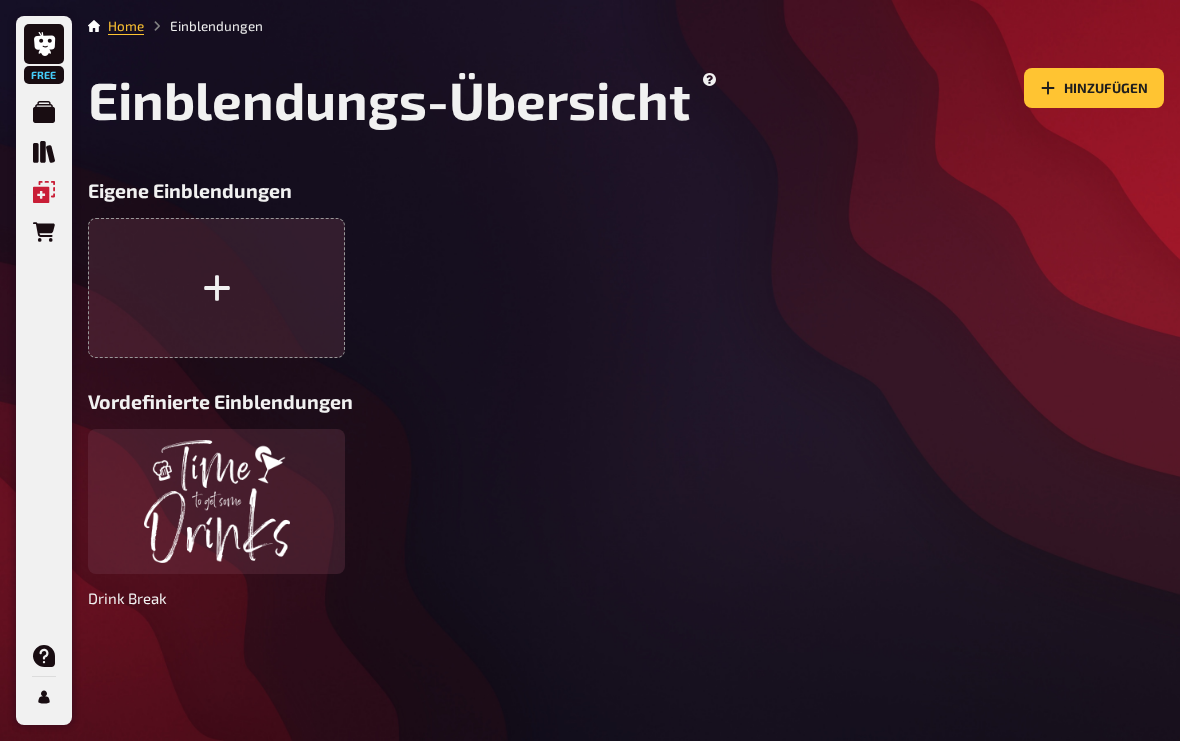scroll, scrollTop: 36, scrollLeft: 0, axis: vertical 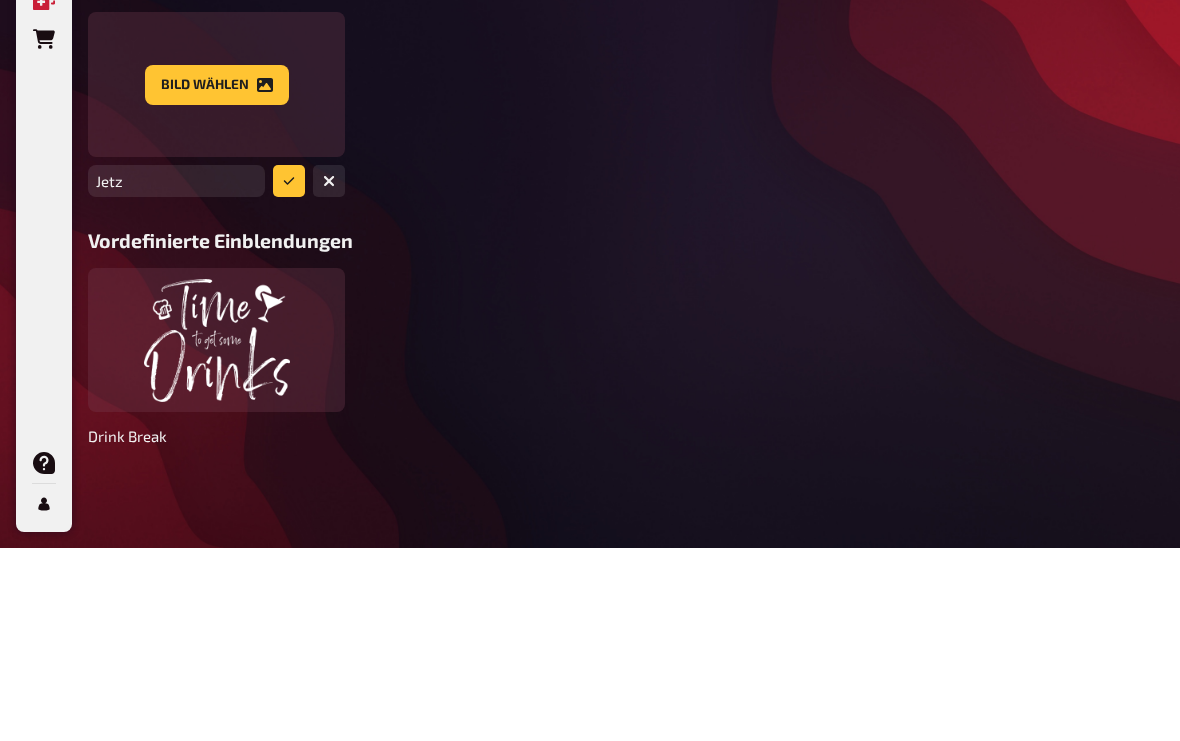 type on "Jetzt" 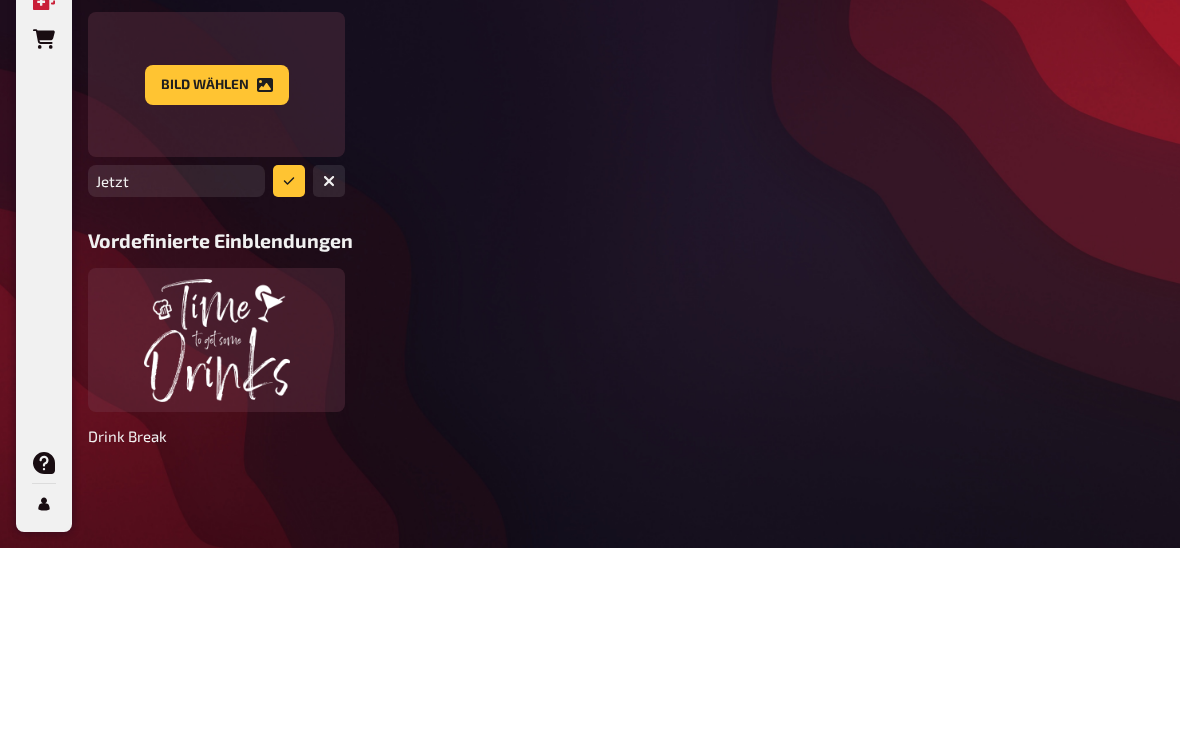 click at bounding box center (289, 374) 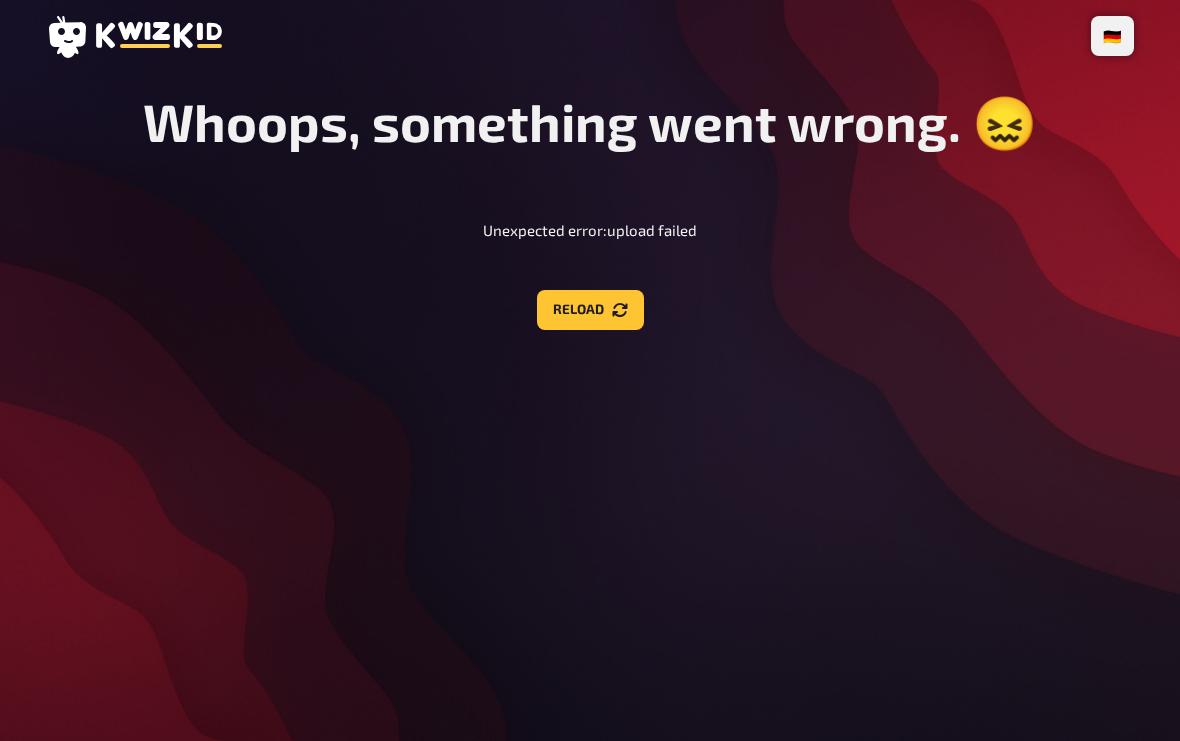 click on "Reload" at bounding box center (590, 310) 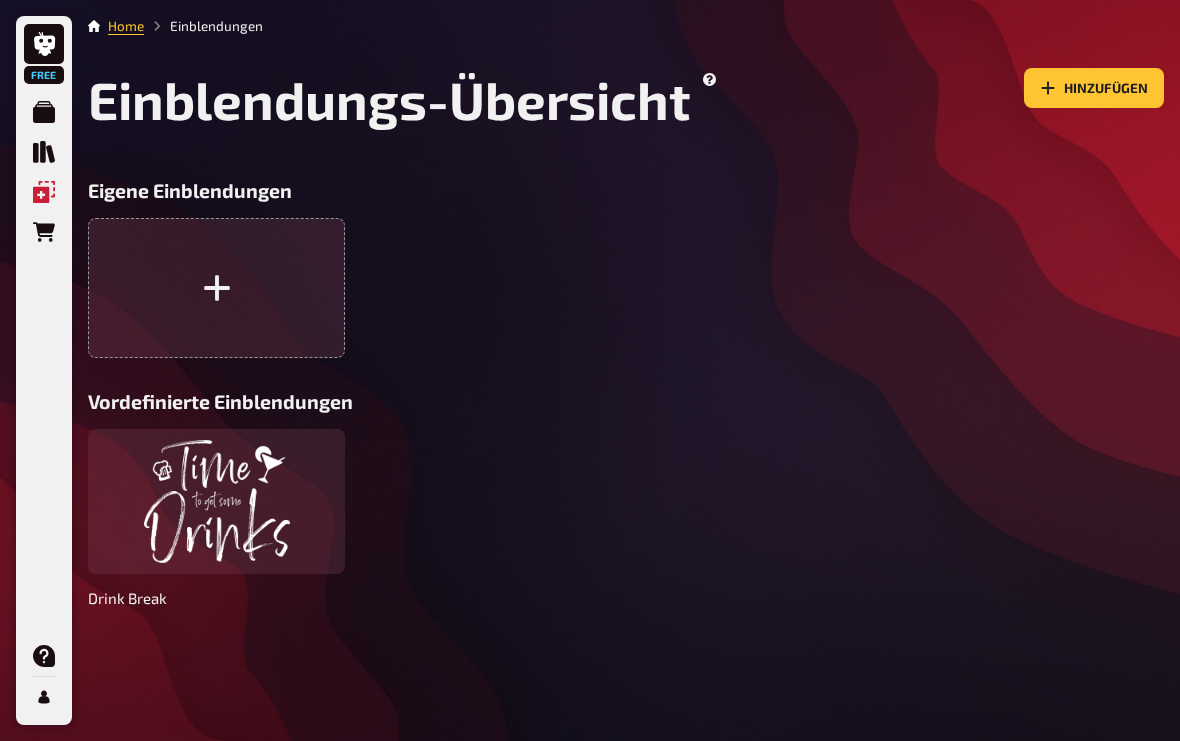 scroll, scrollTop: 36, scrollLeft: 0, axis: vertical 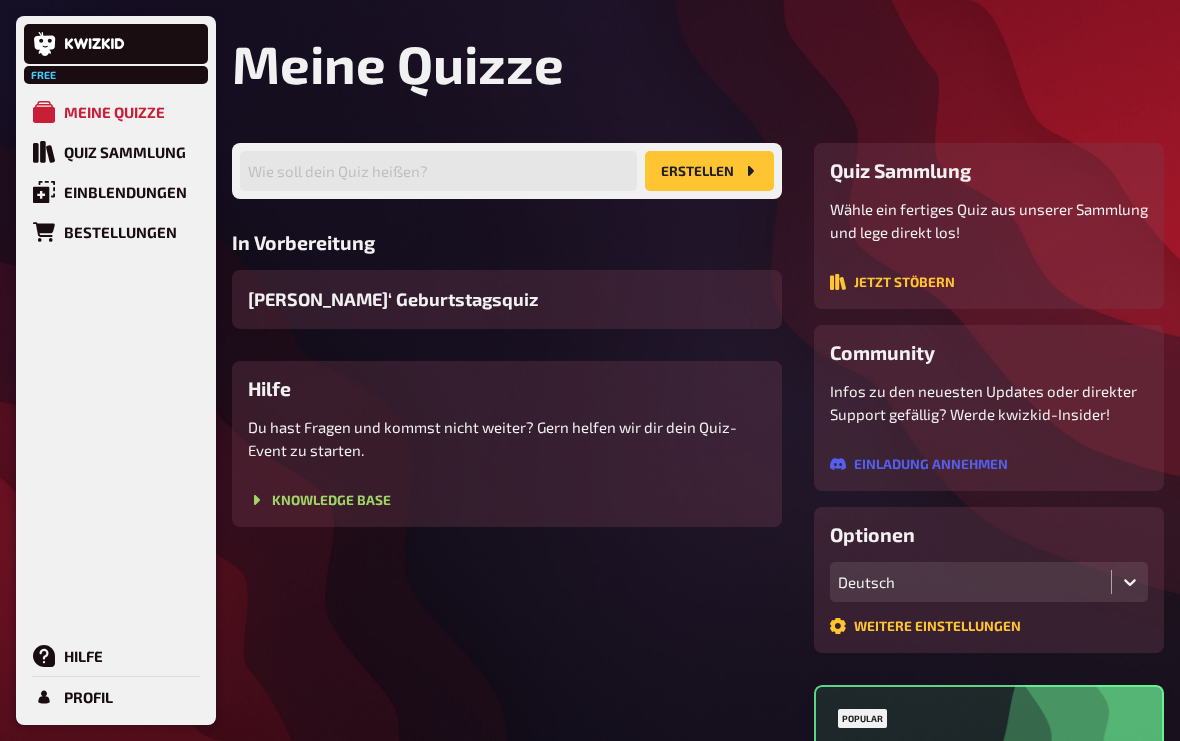 click 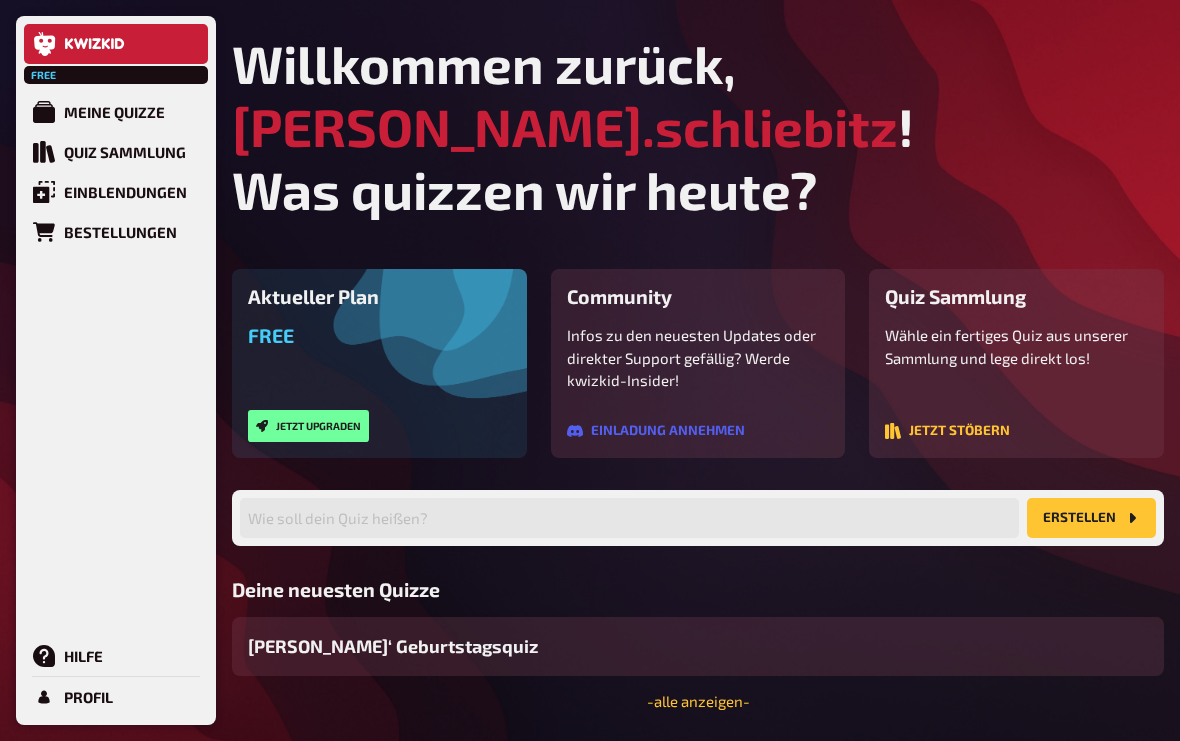 click on "Quiz Sammlung" at bounding box center [125, 152] 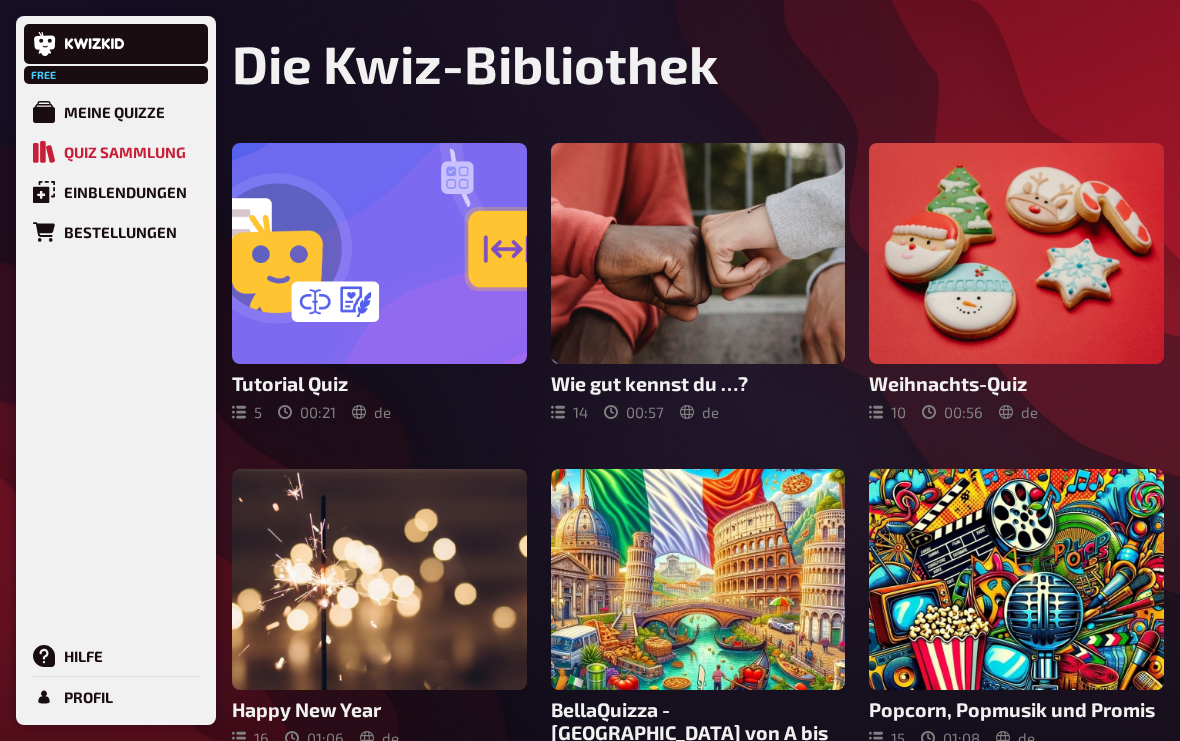 click on "Einblendungen" at bounding box center (125, 192) 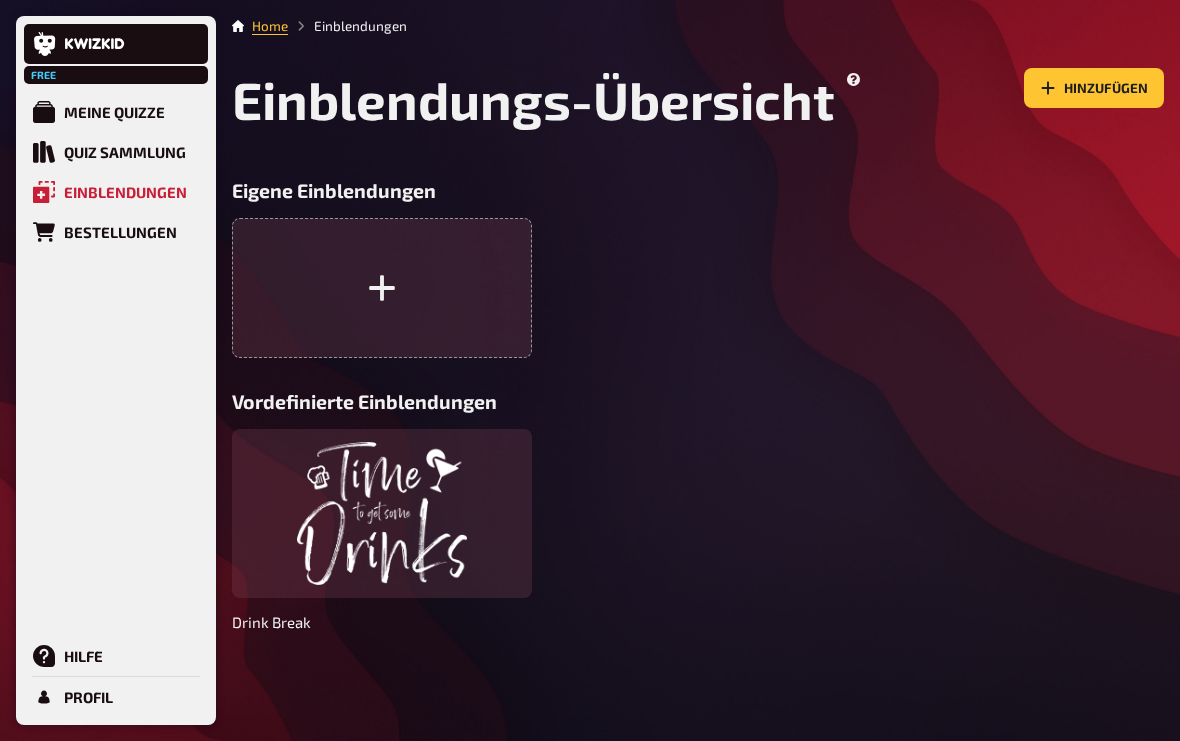 click on "Quiz Sammlung" at bounding box center [116, 152] 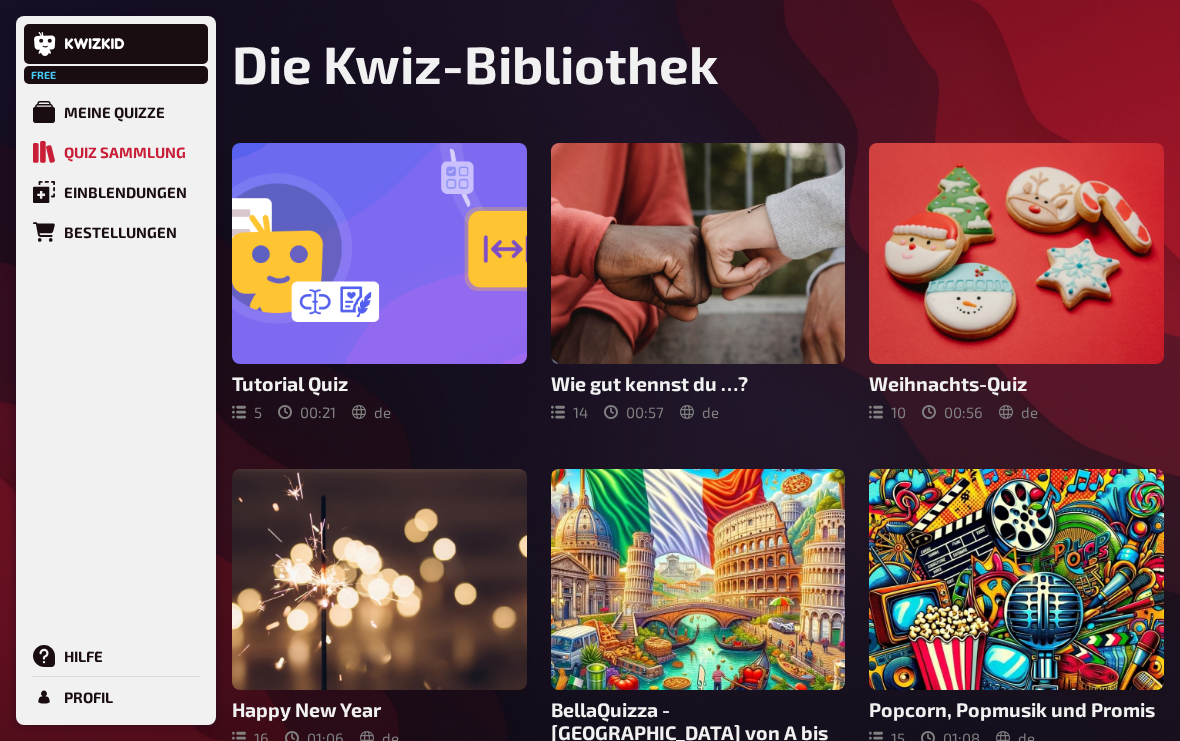 click on "Meine Quizze" at bounding box center (114, 112) 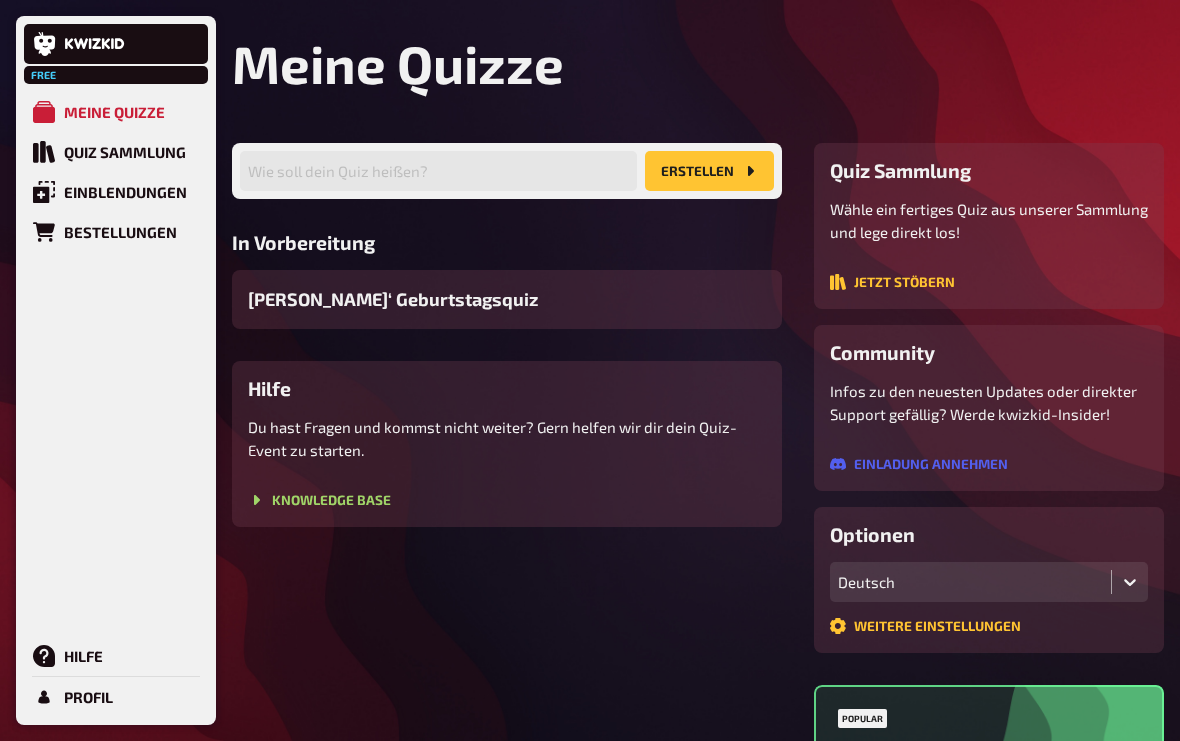 click on "[PERSON_NAME]‘ Geburtstagsquiz" at bounding box center (507, 299) 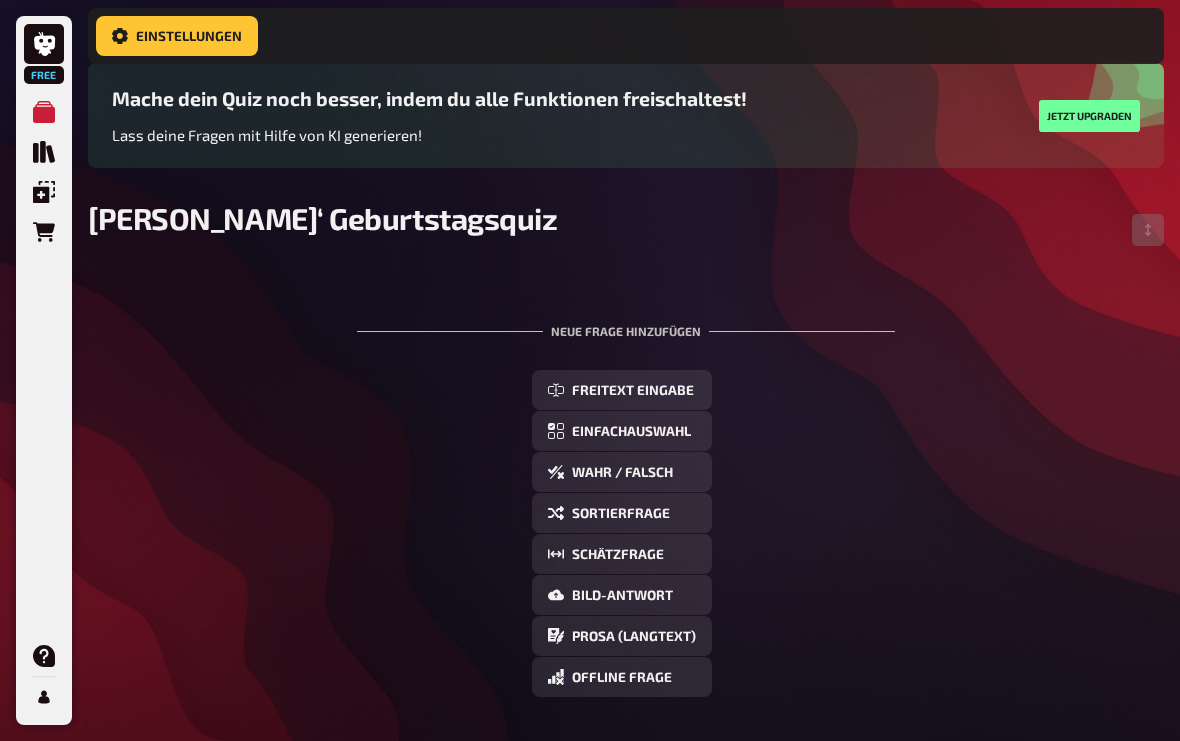scroll, scrollTop: 164, scrollLeft: 0, axis: vertical 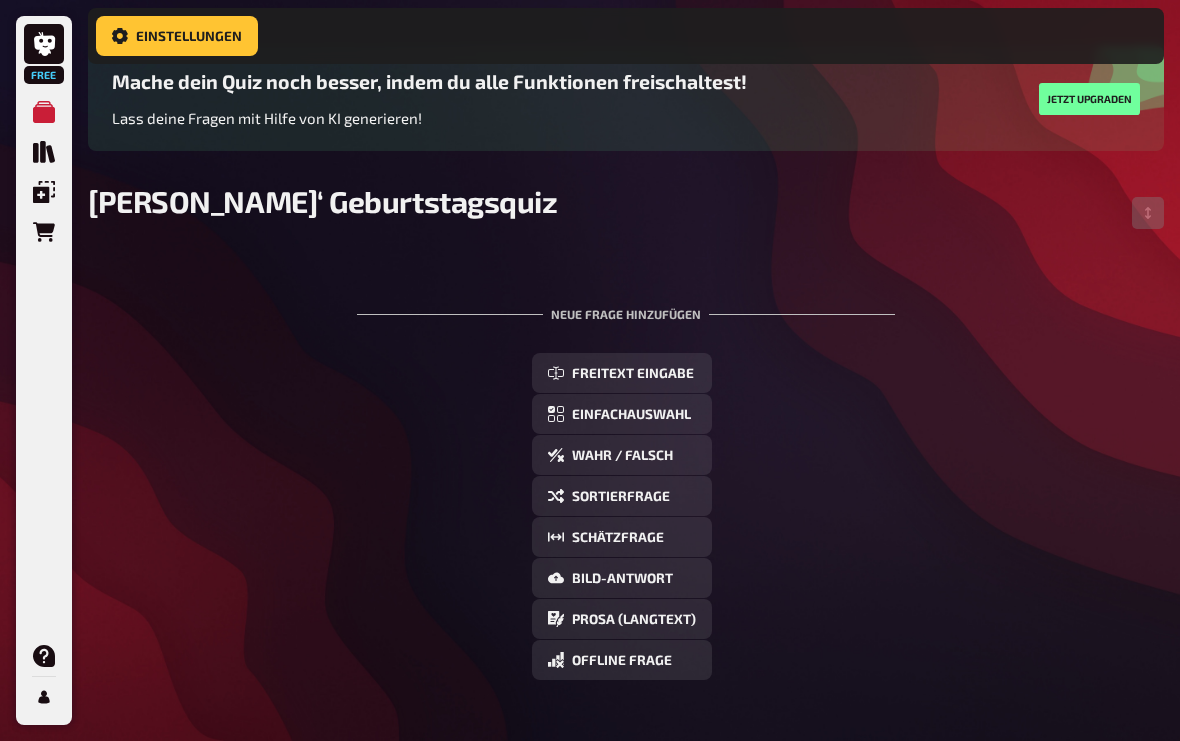 click on "Einfachauswahl" at bounding box center [622, 414] 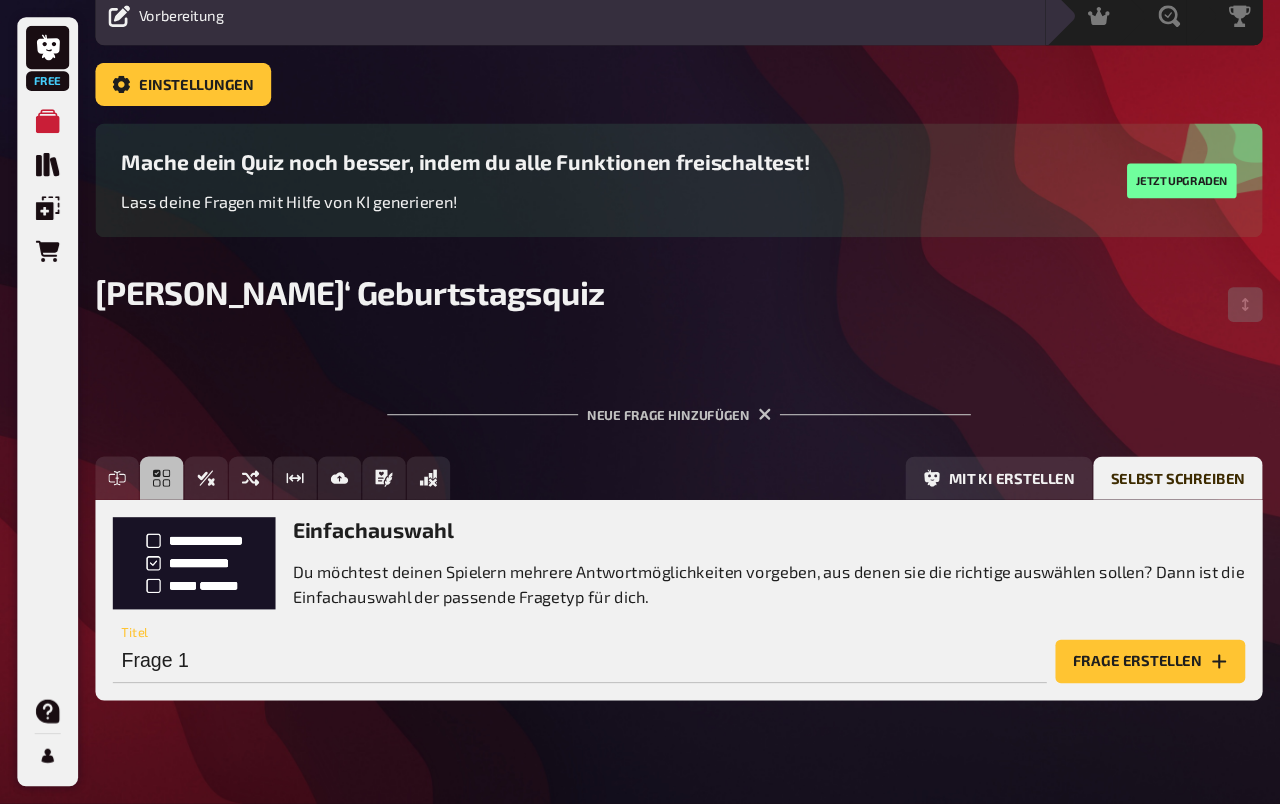 scroll, scrollTop: 0, scrollLeft: 0, axis: both 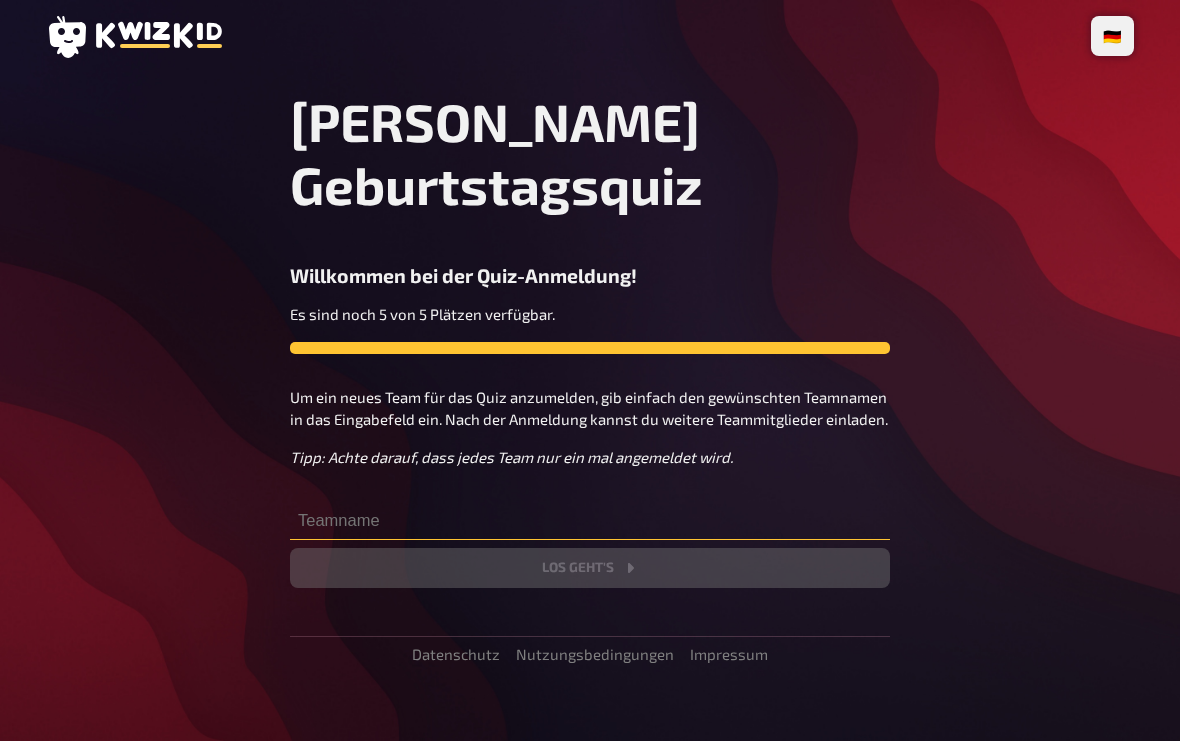 click at bounding box center (590, 520) 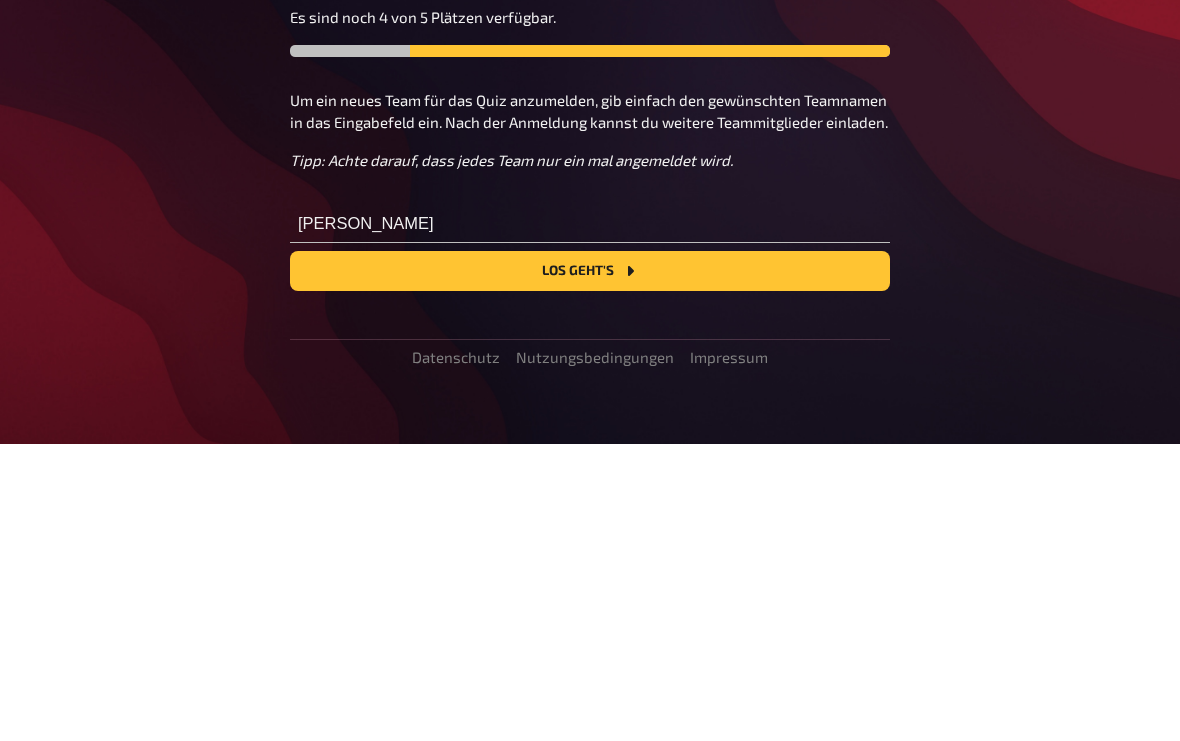 scroll, scrollTop: 36, scrollLeft: 0, axis: vertical 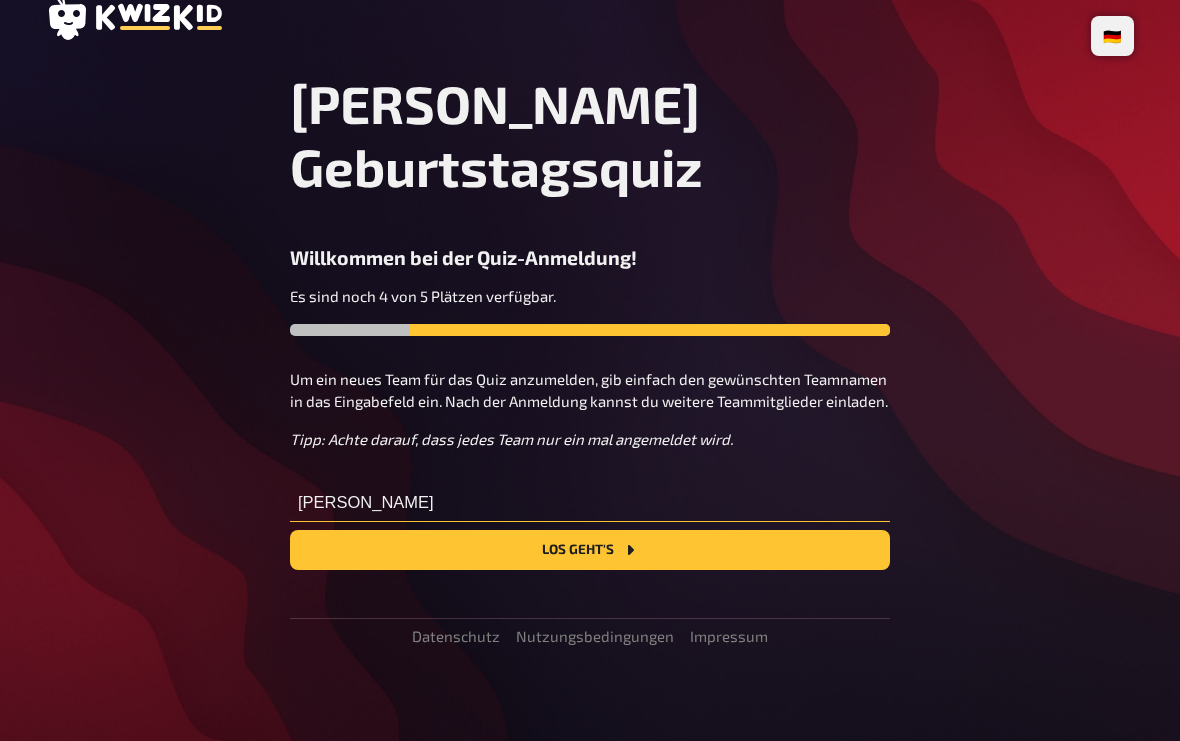 type on "[PERSON_NAME]" 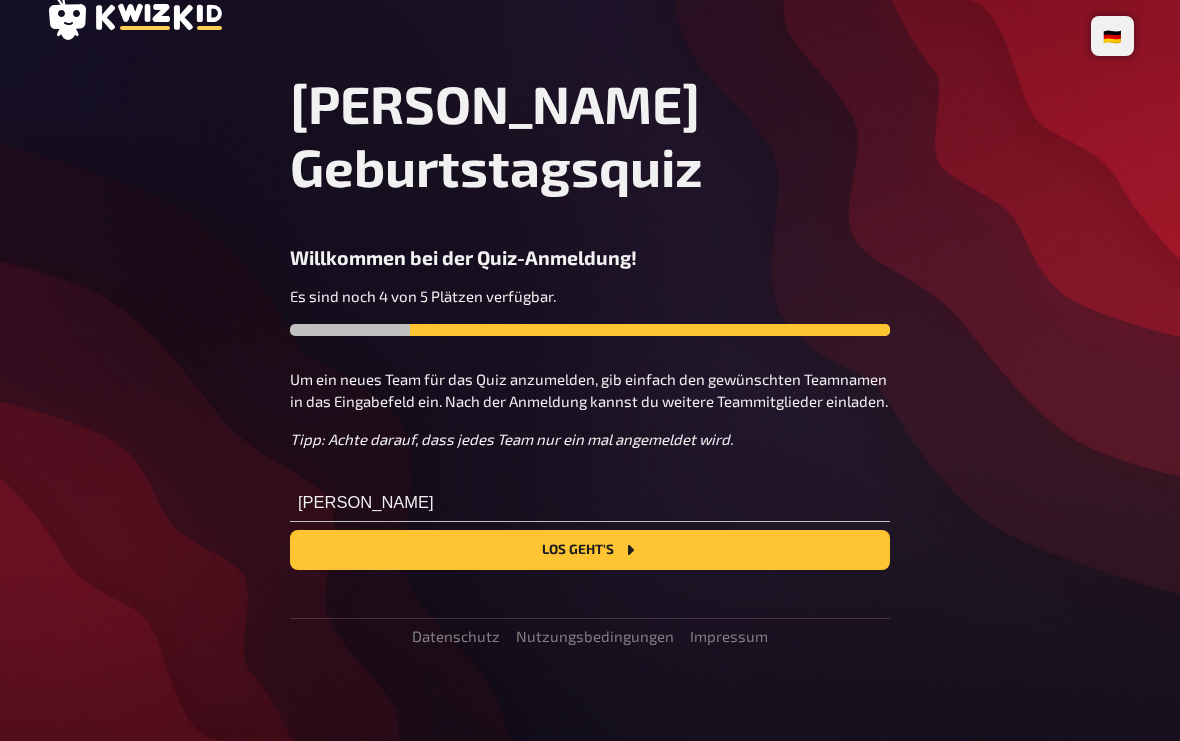 click on "Los geht's" at bounding box center (590, 550) 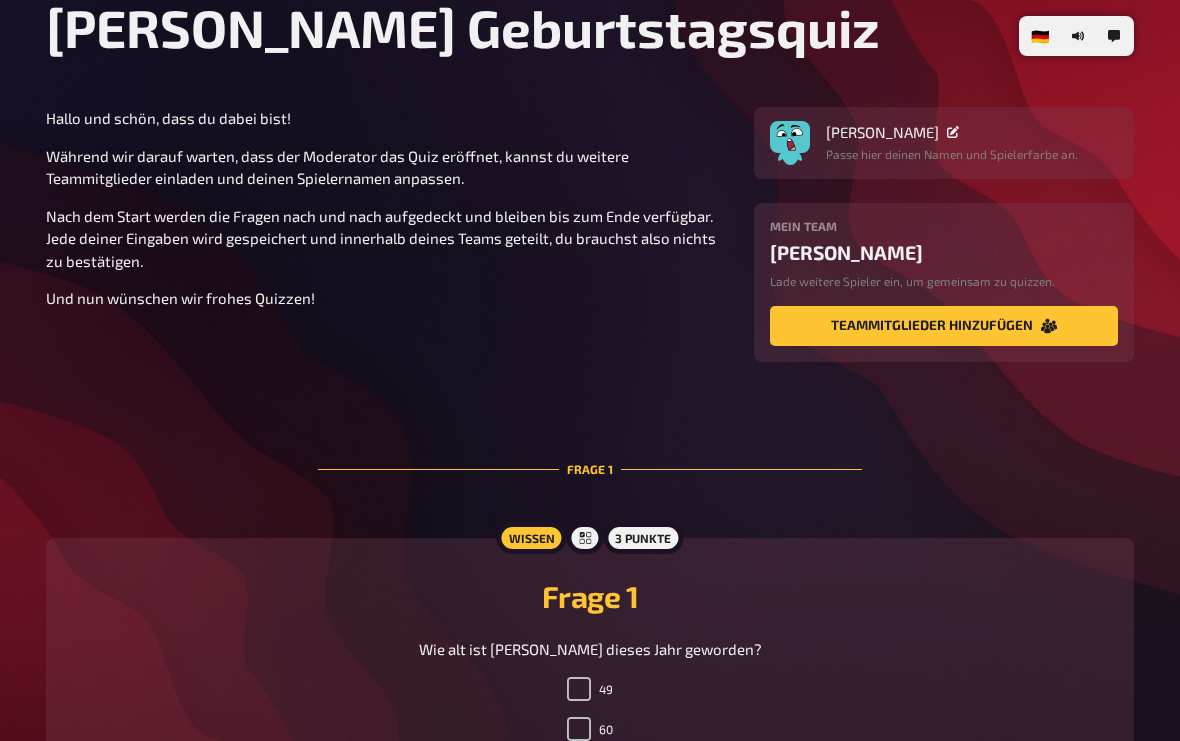scroll, scrollTop: 303, scrollLeft: 0, axis: vertical 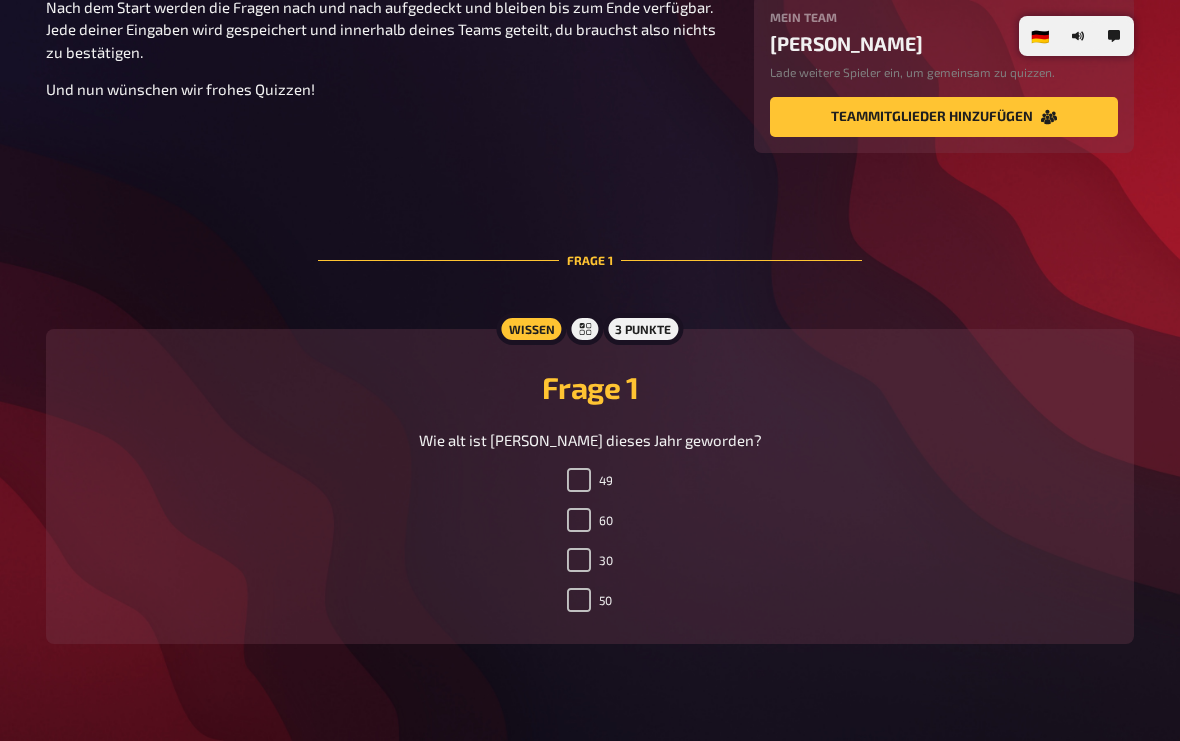 click on "50" at bounding box center (579, 600) 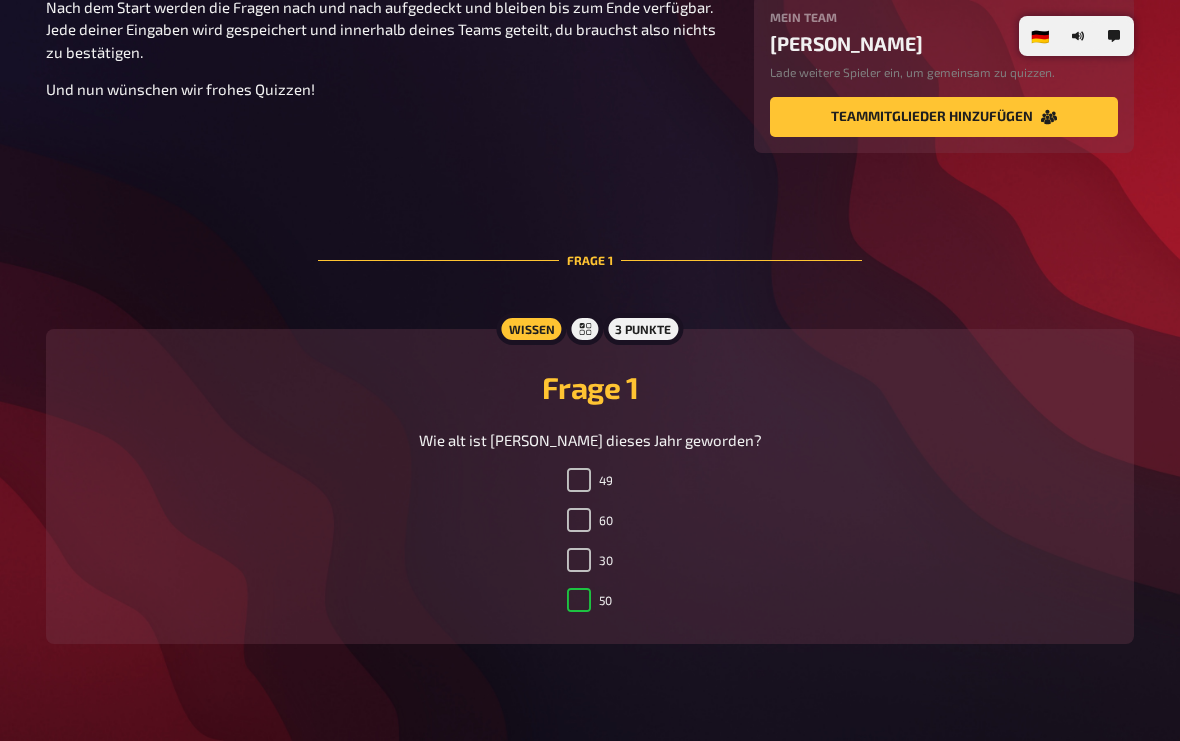 checkbox on "true" 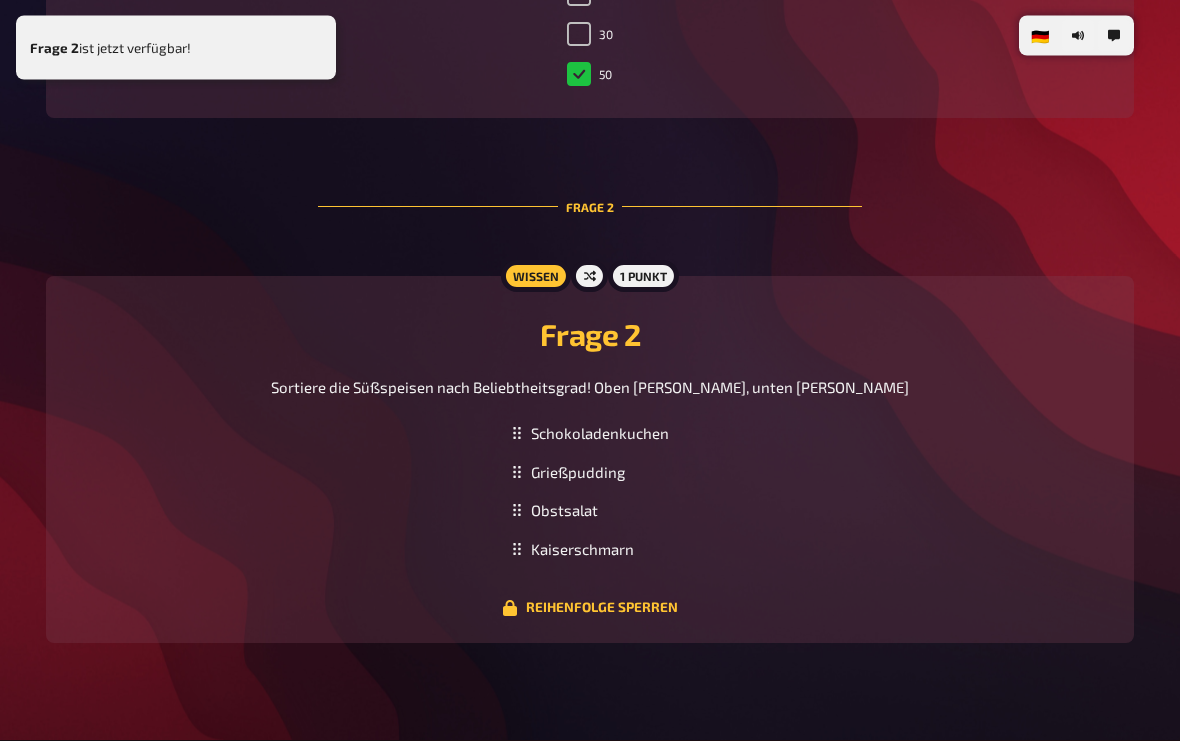 scroll, scrollTop: 826, scrollLeft: 0, axis: vertical 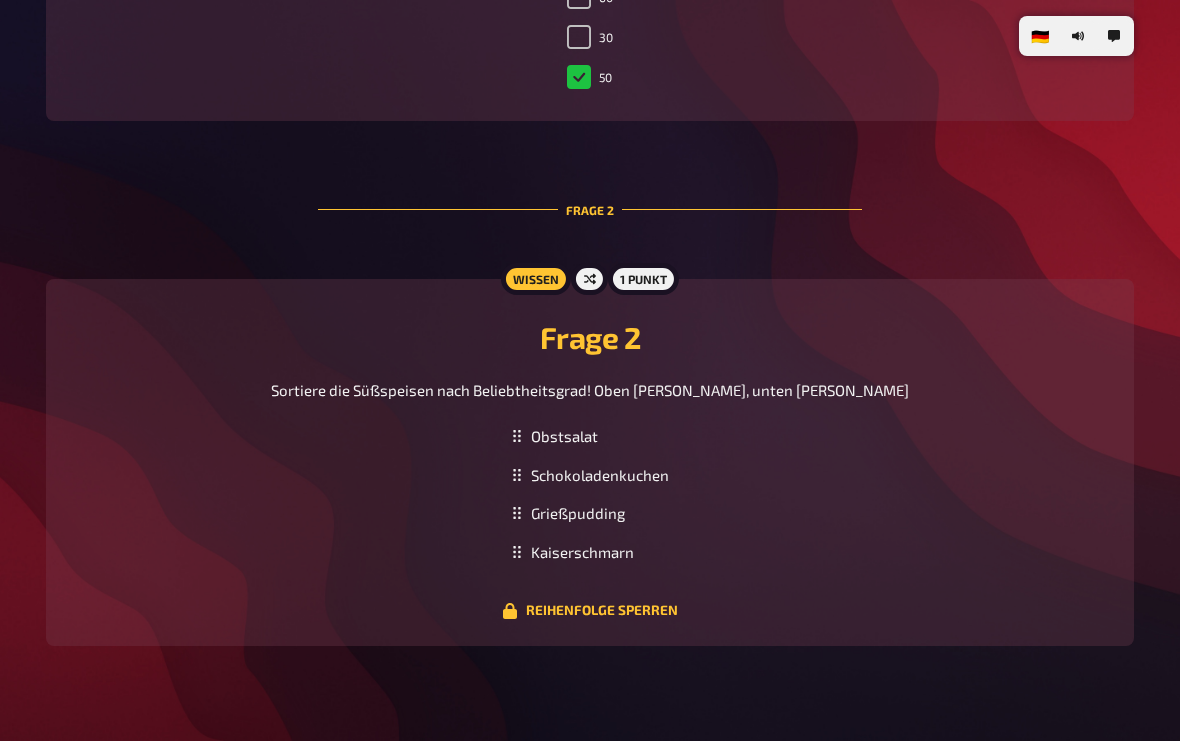 click on "Reihenfolge sperren" at bounding box center [590, 611] 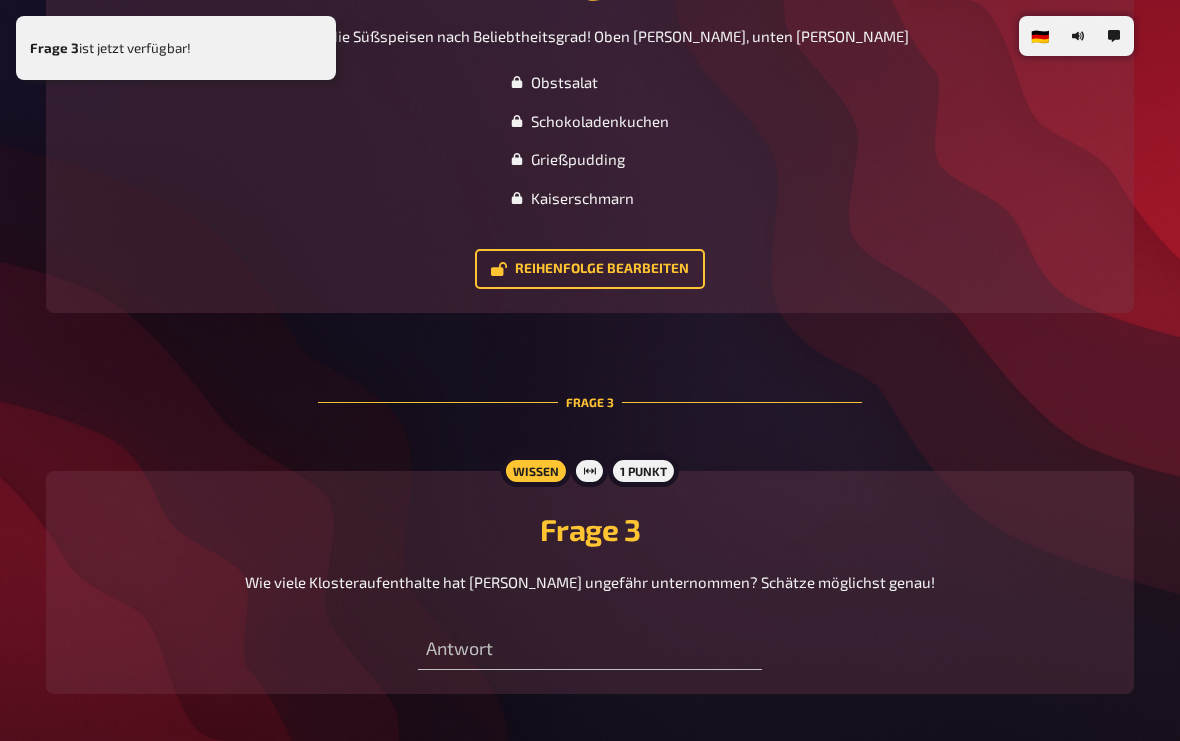 scroll, scrollTop: 1231, scrollLeft: 0, axis: vertical 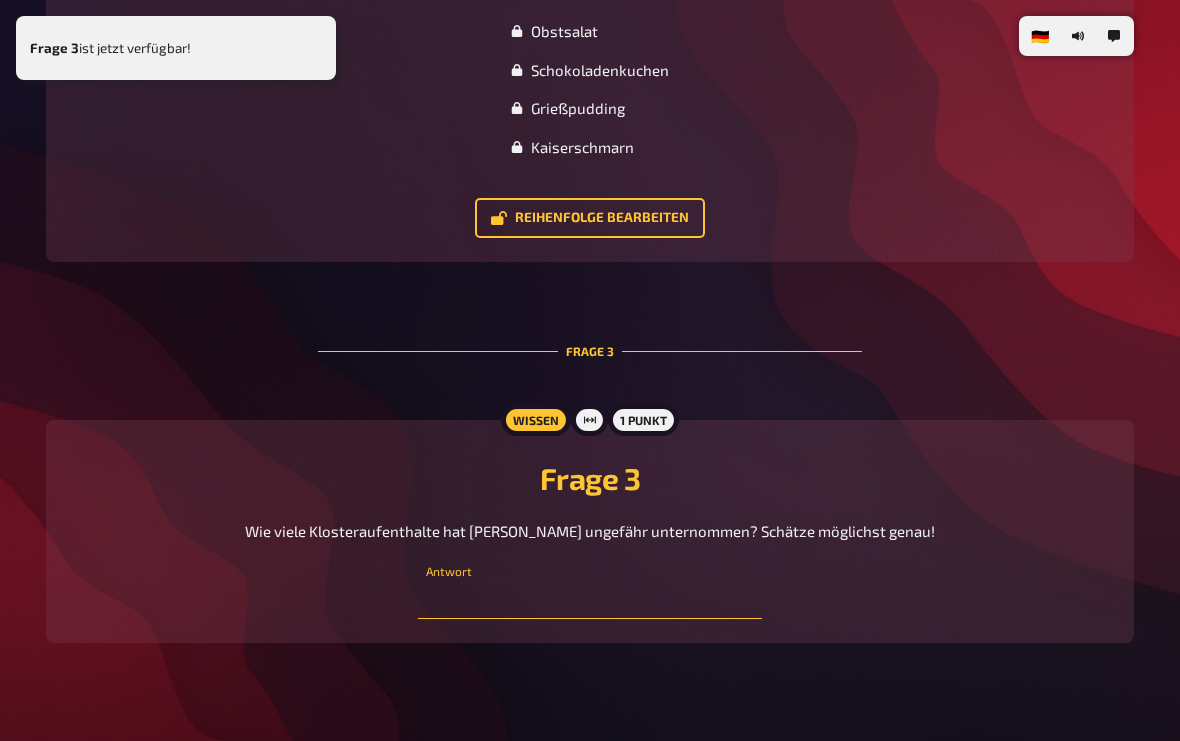 click at bounding box center (589, 599) 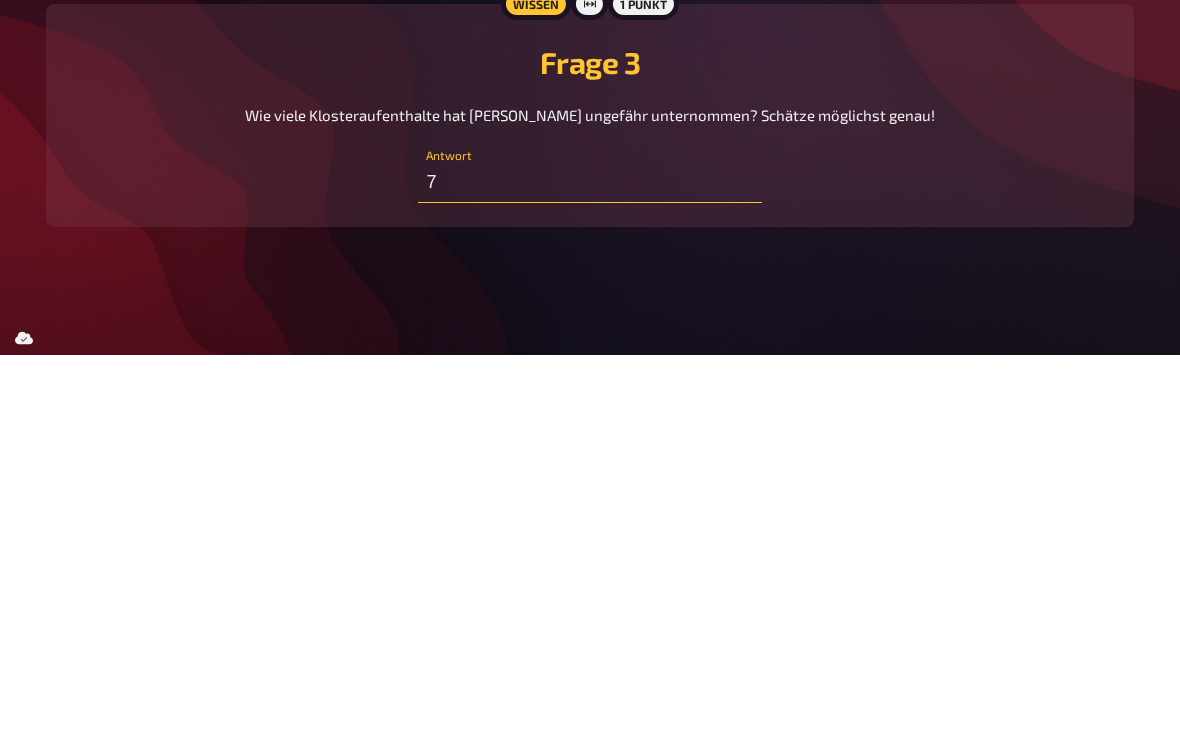 type on "7" 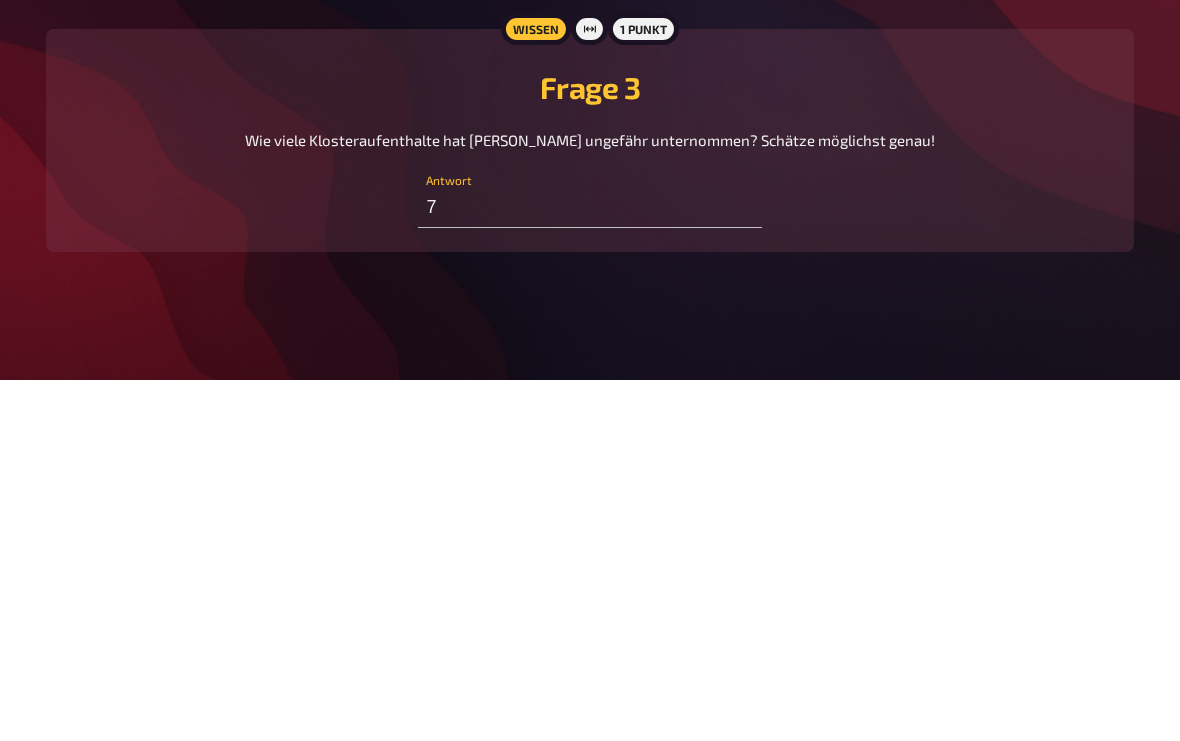 click on "Frage 3 Wie viele Klosteraufenthalte hat Tobias ungefähr unternommen? Schätze möglichst genau! 7 Antwort" at bounding box center [590, 501] 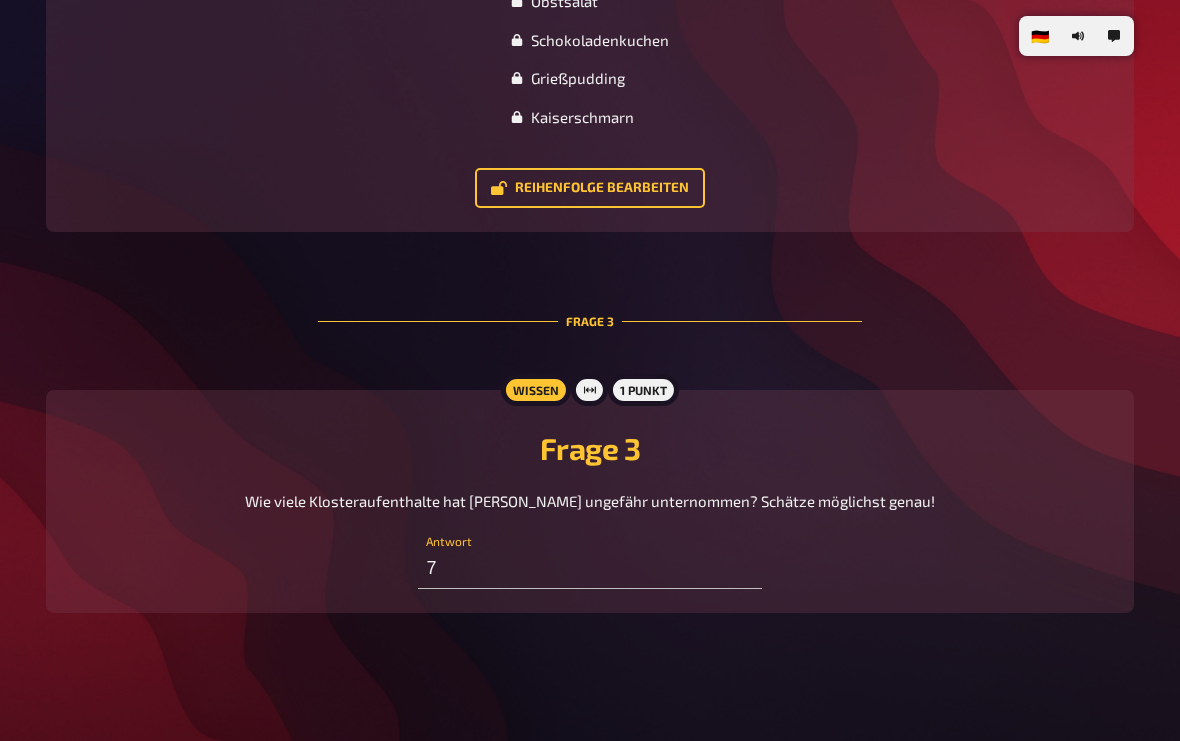 click on "Frage 3 Wie viele Klosteraufenthalte hat Tobias ungefähr unternommen? Schätze möglichst genau! 7 Antwort" at bounding box center (590, 501) 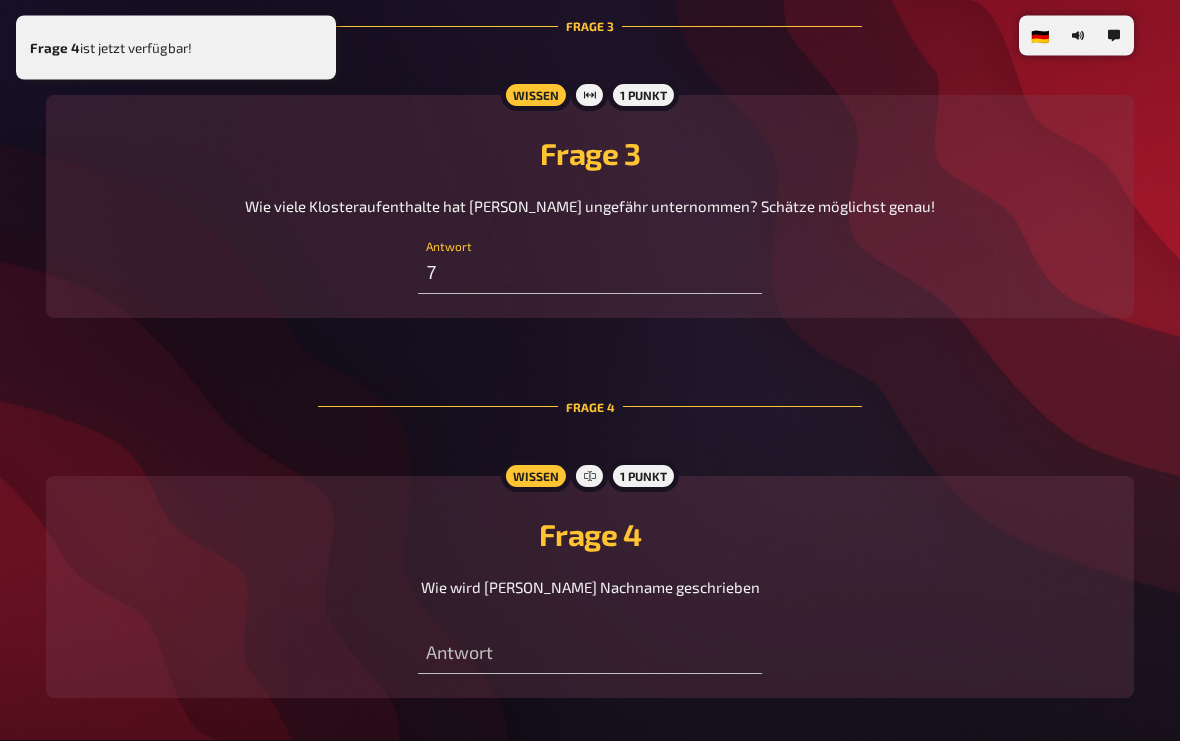 scroll, scrollTop: 1551, scrollLeft: 0, axis: vertical 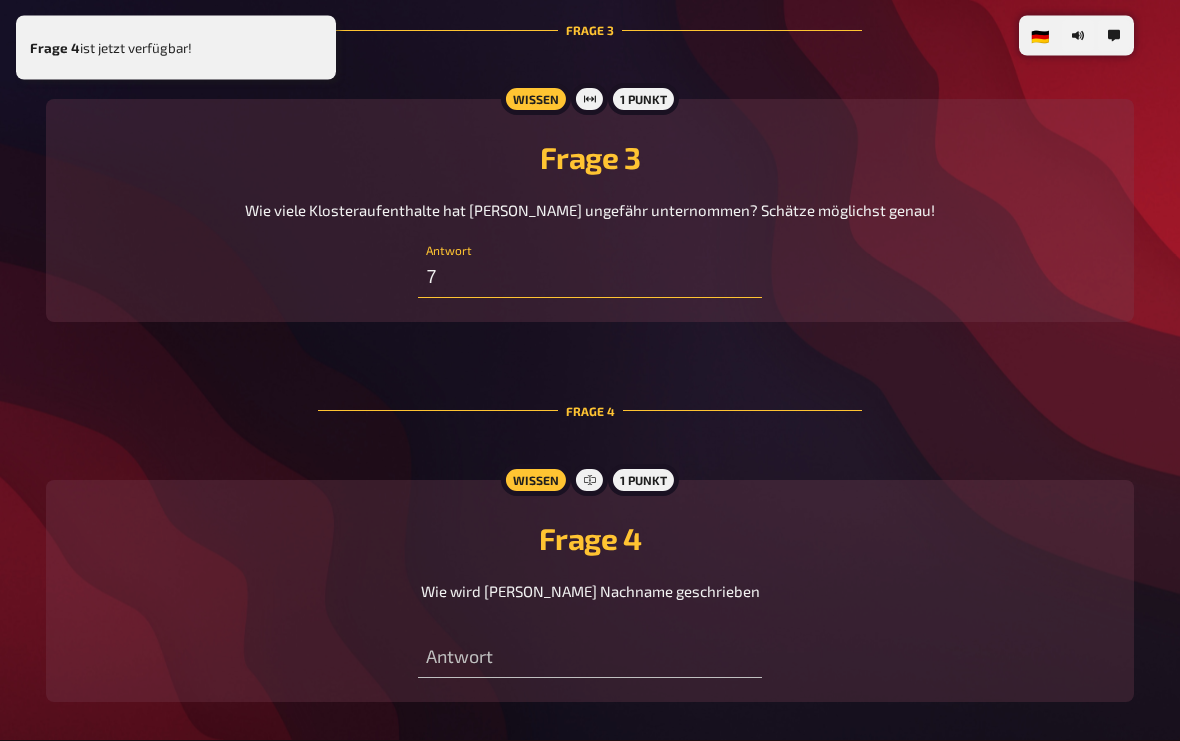 click on "7" at bounding box center (589, 279) 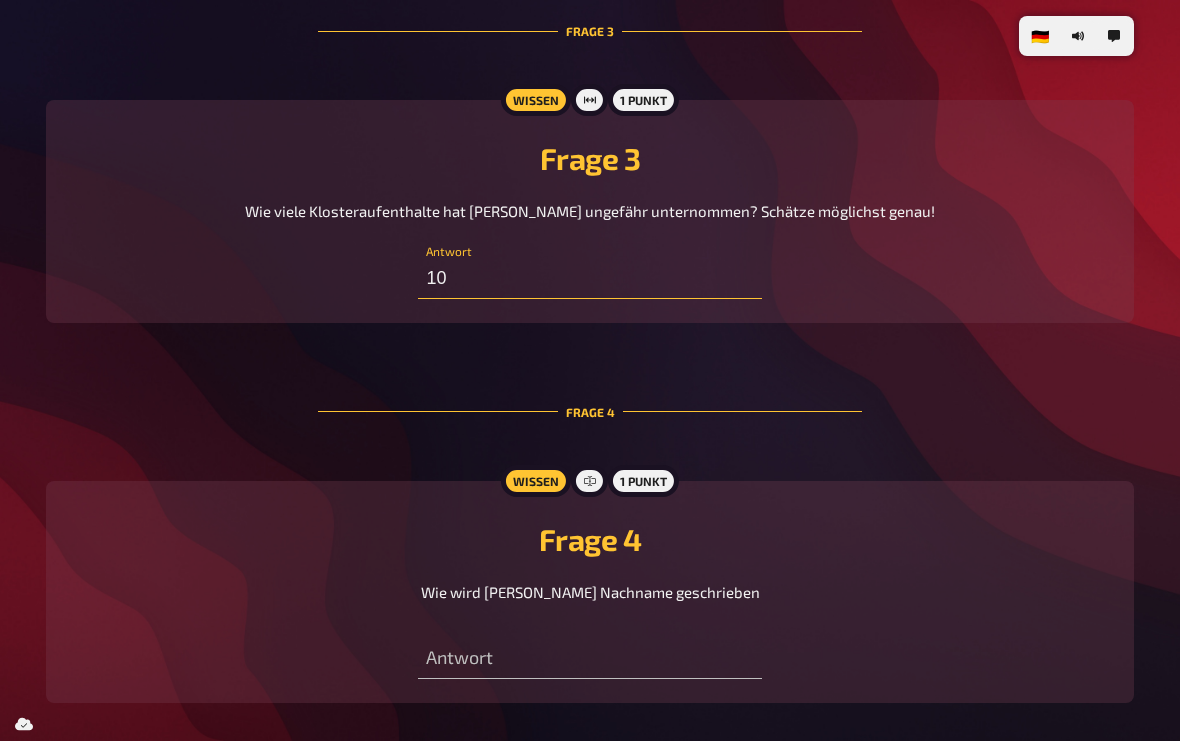 type on "10" 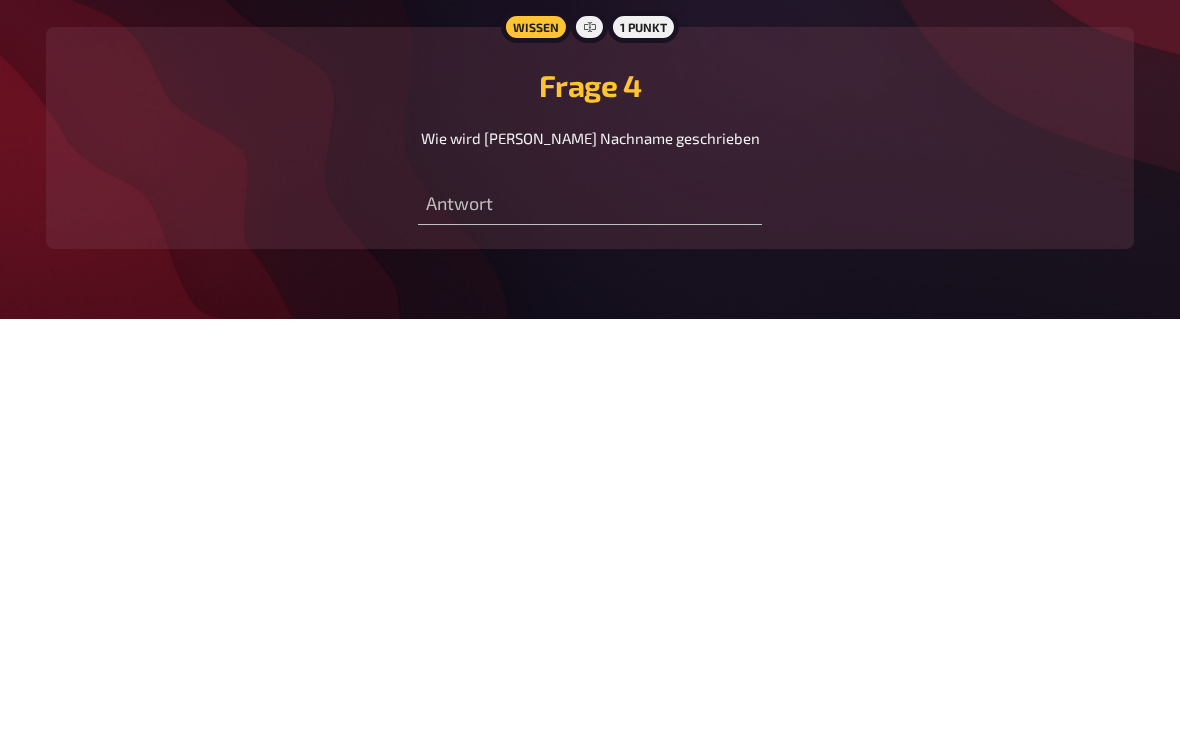 scroll, scrollTop: 1649, scrollLeft: 0, axis: vertical 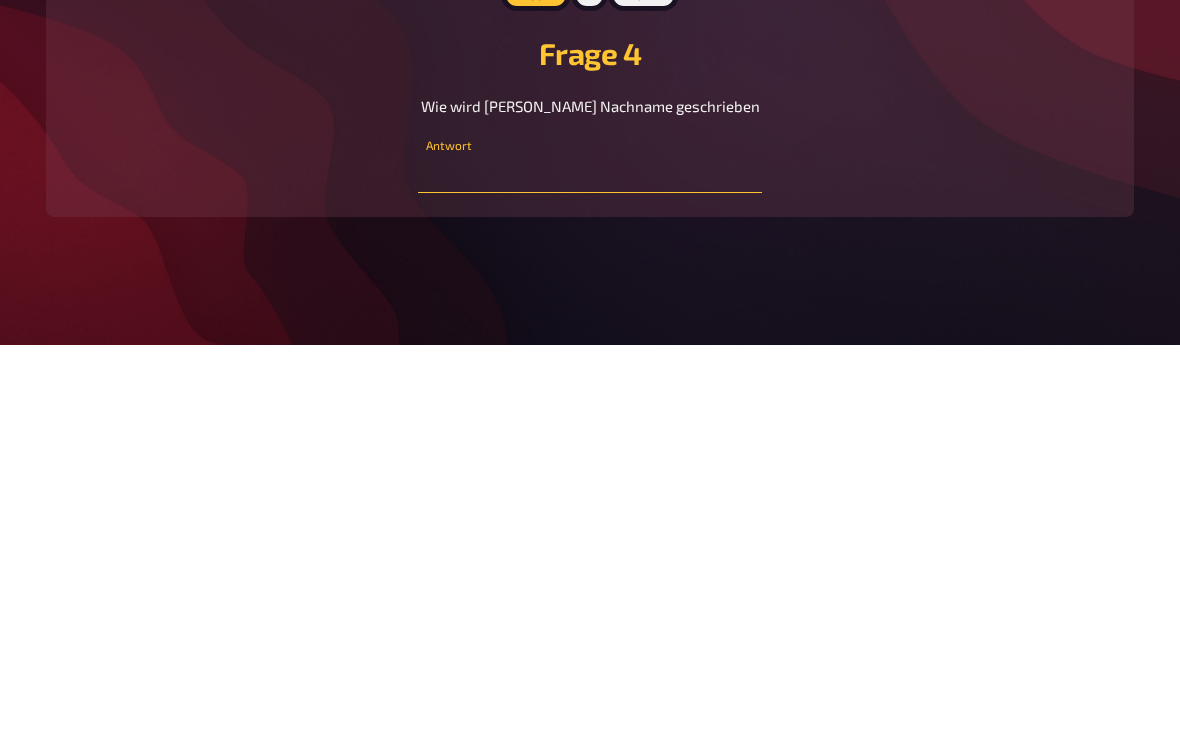 click at bounding box center [589, 569] 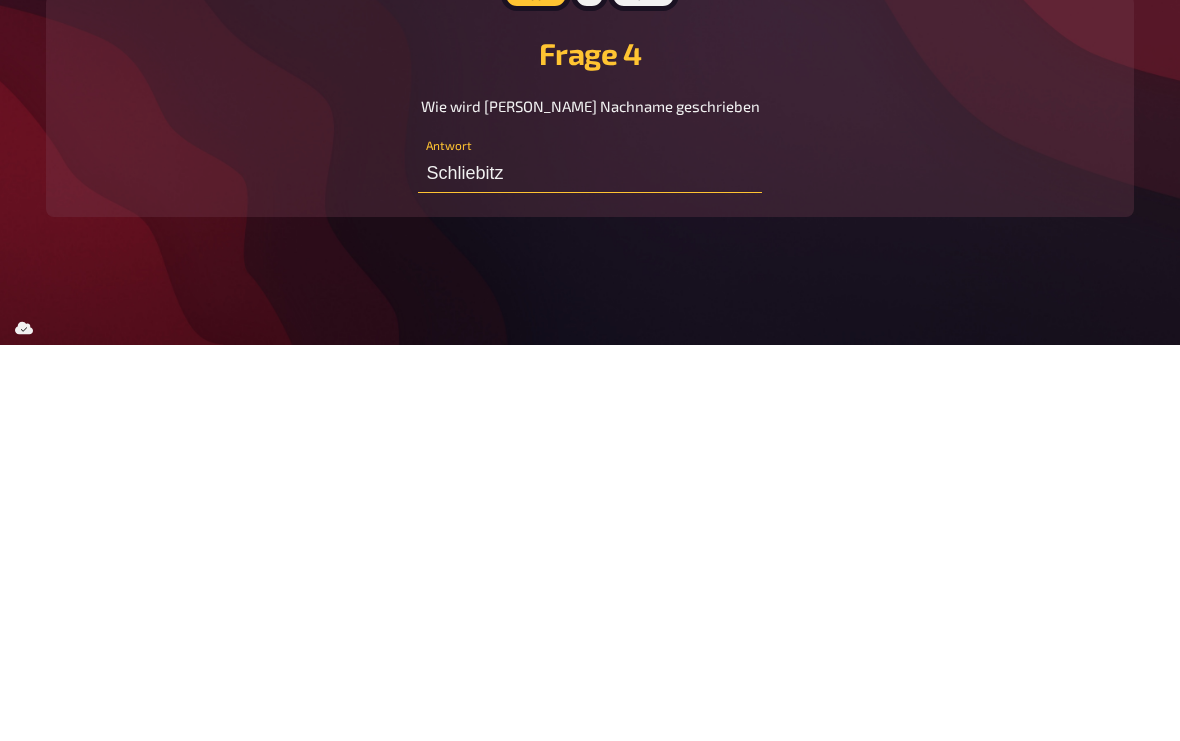 type on "Schliebitz" 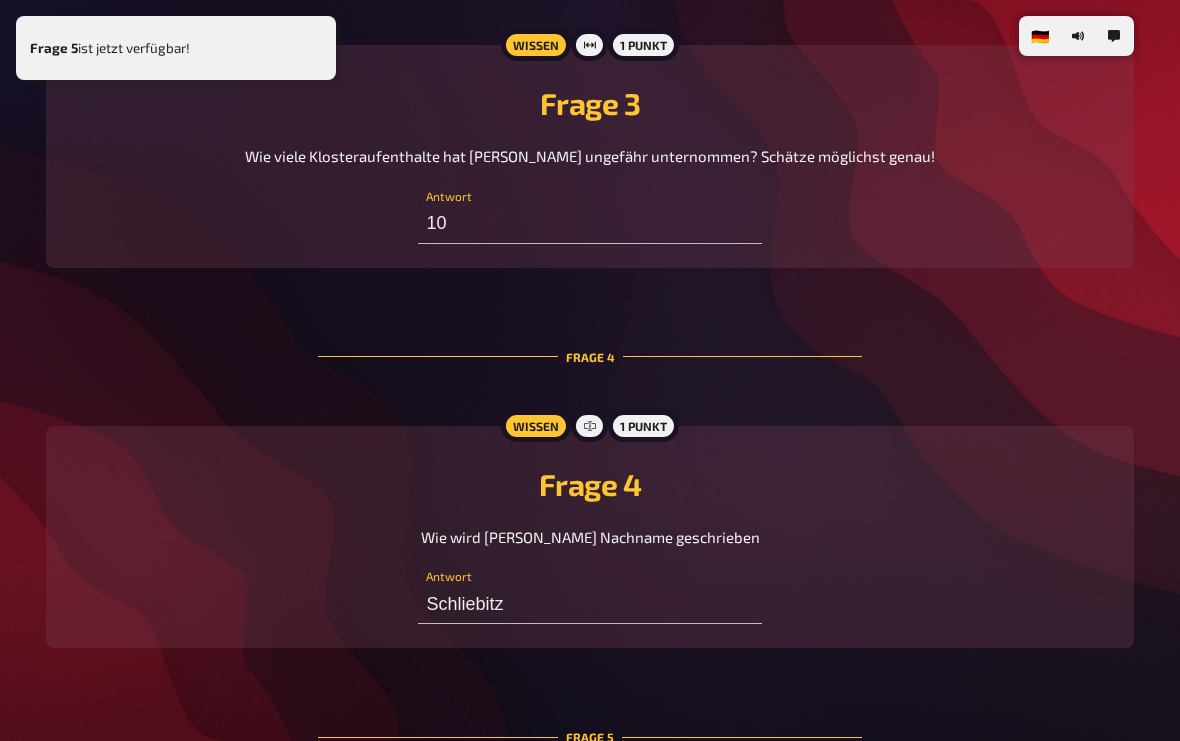 scroll, scrollTop: 1989, scrollLeft: 0, axis: vertical 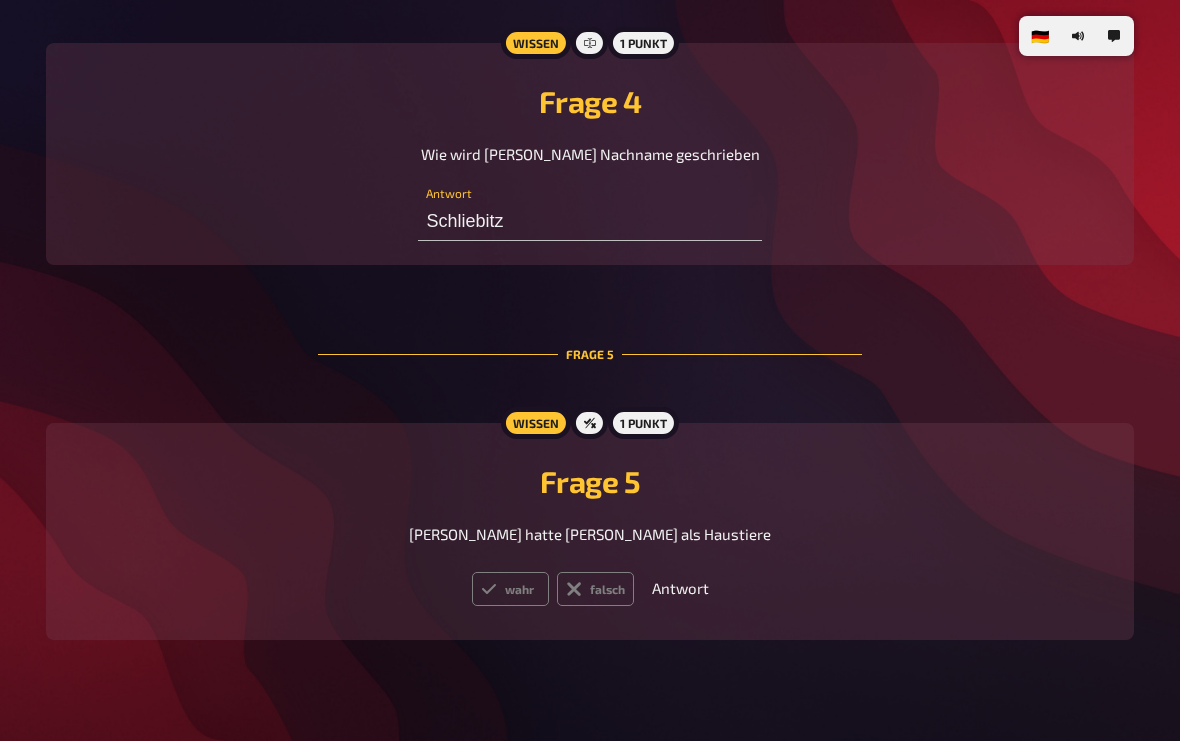 click on "wahr" at bounding box center (510, 589) 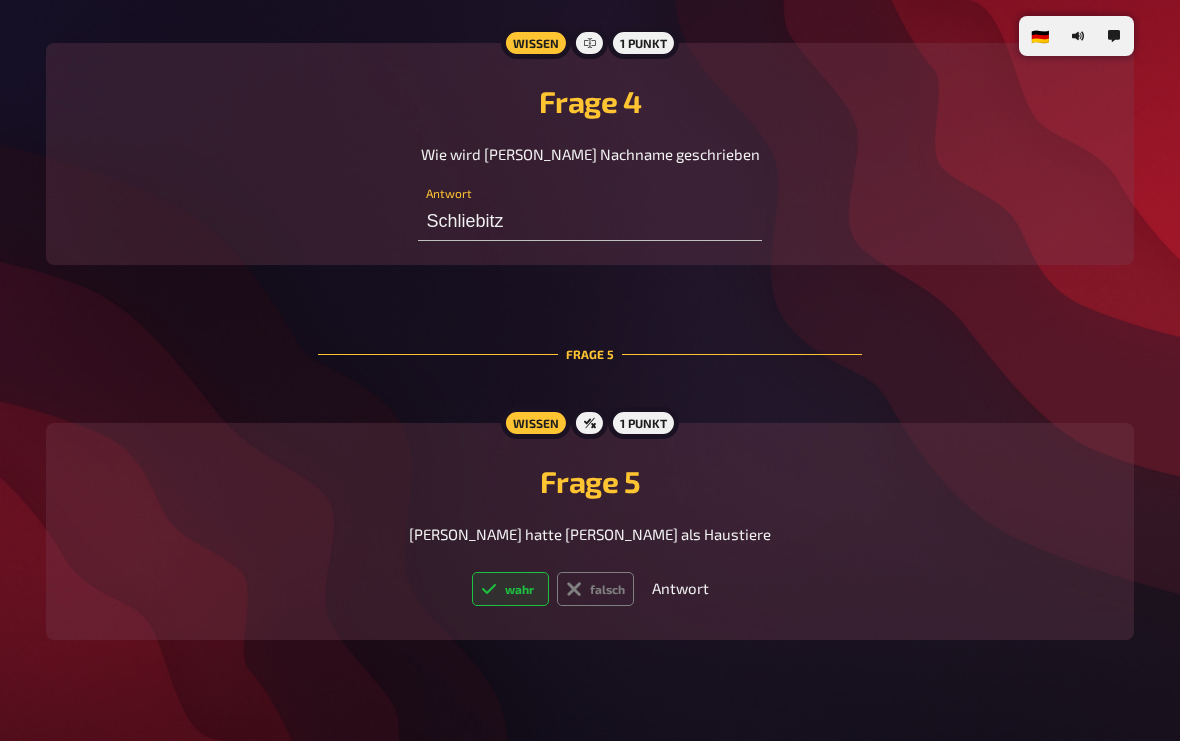 radio on "true" 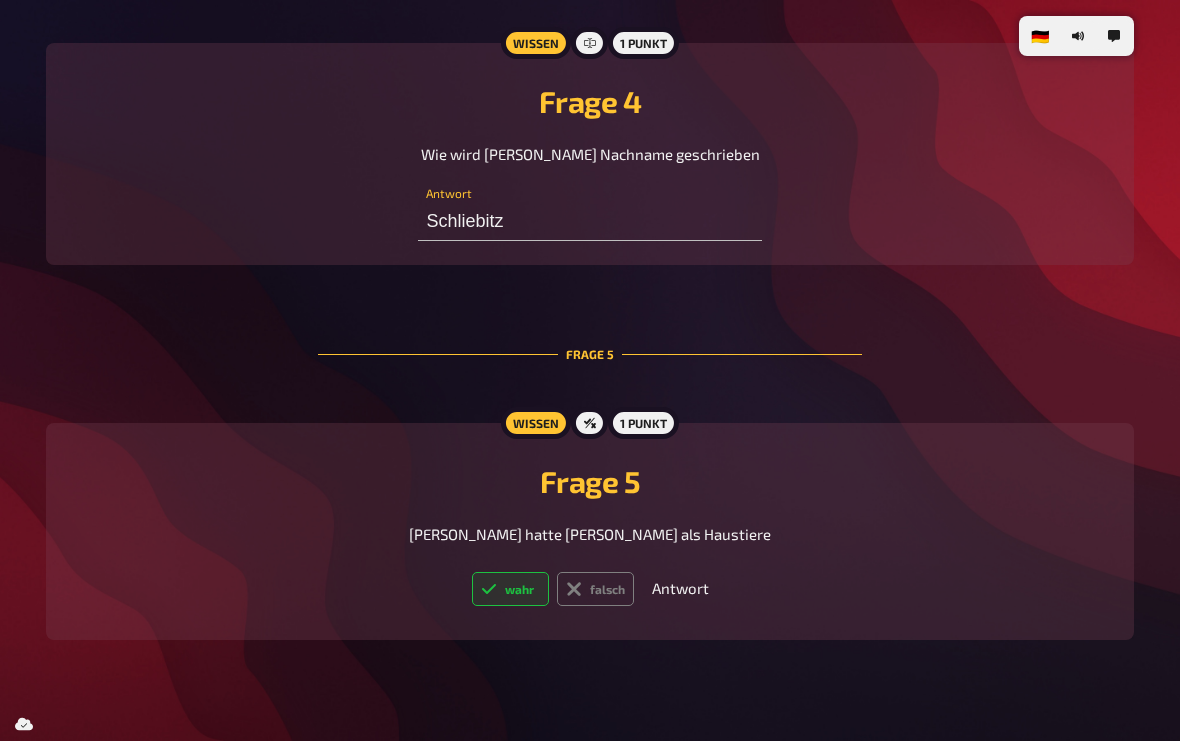 click on "wahr" at bounding box center (510, 589) 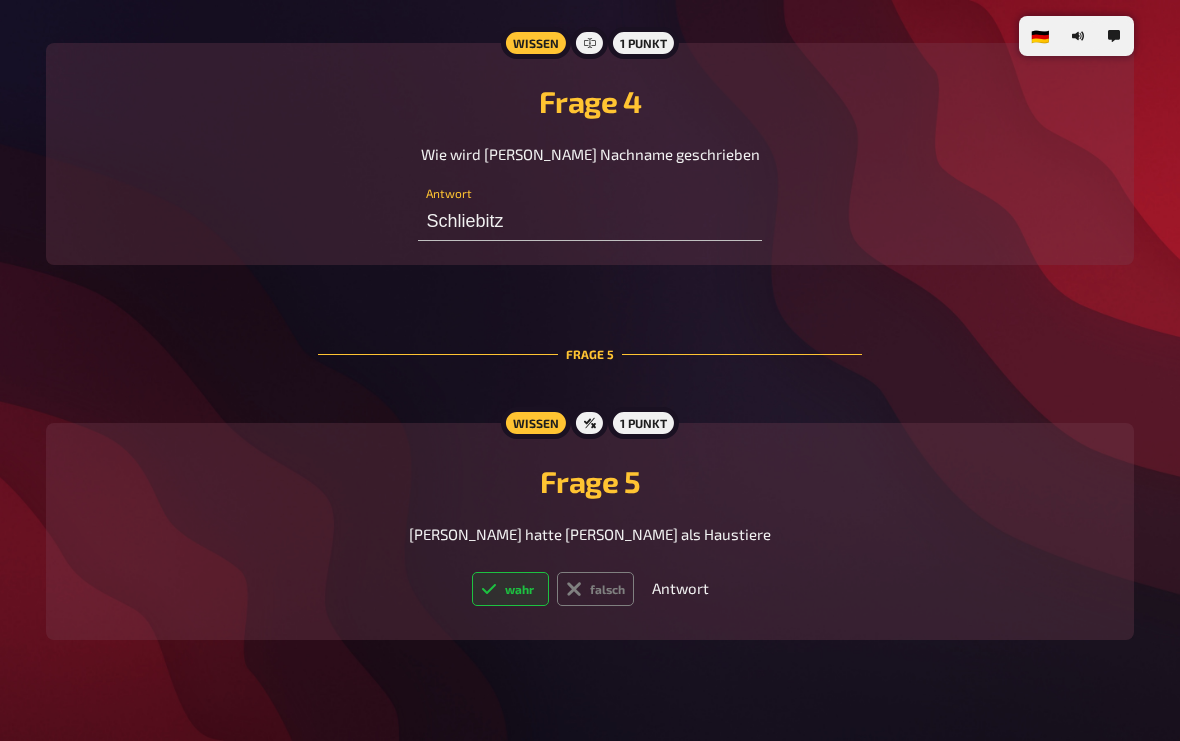 click on "Antwort" at bounding box center (680, 588) 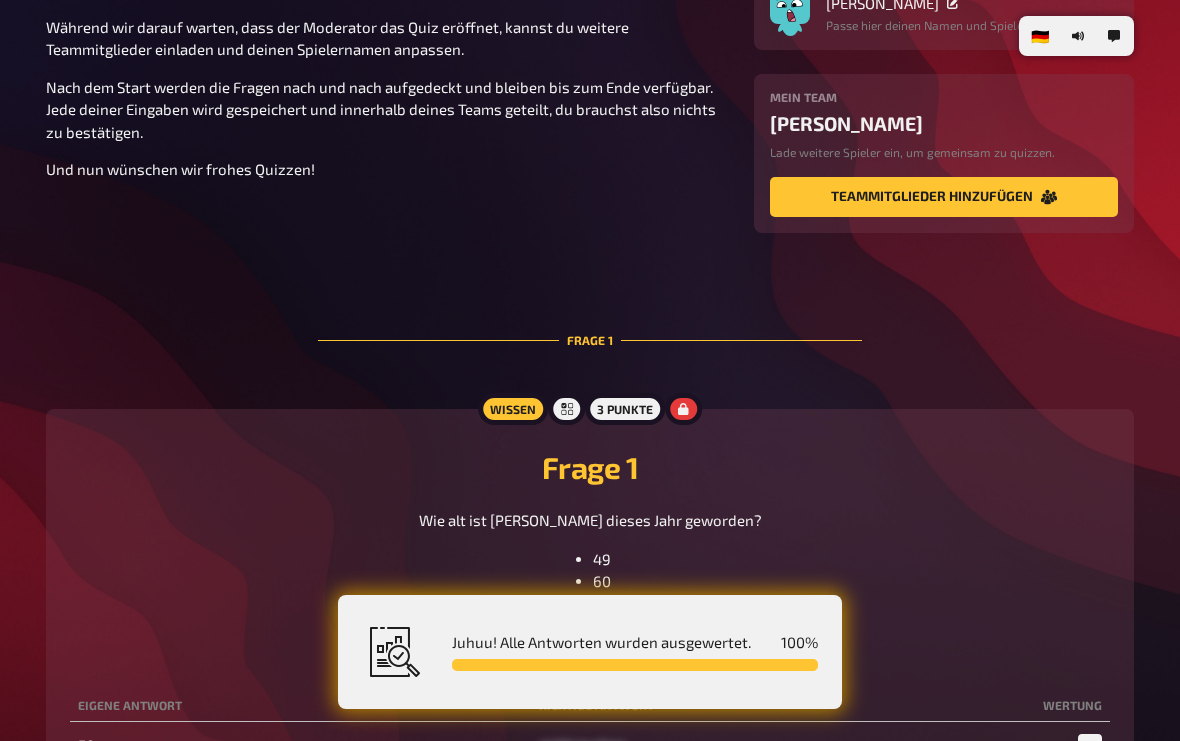 scroll, scrollTop: 0, scrollLeft: 0, axis: both 